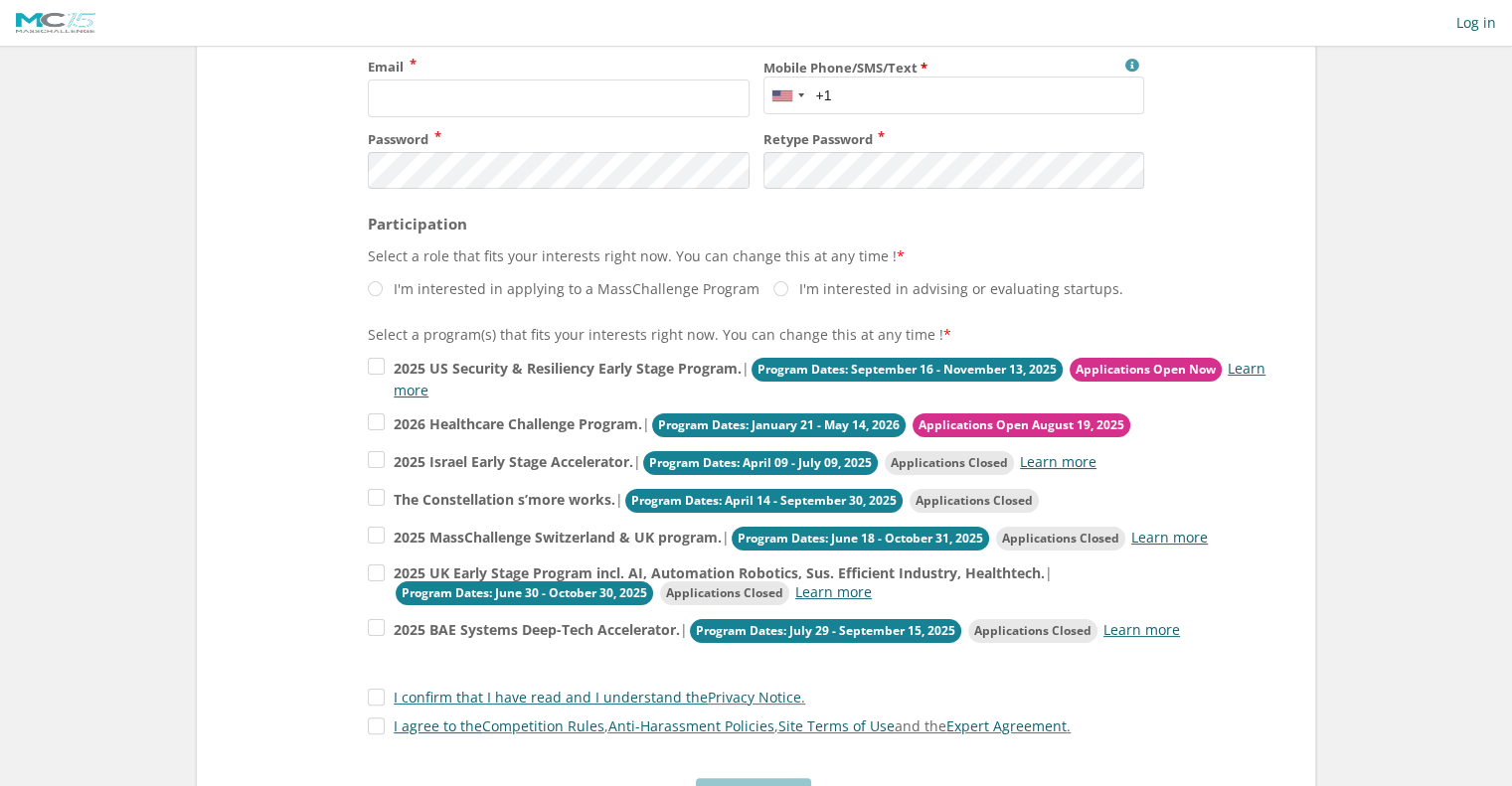 scroll, scrollTop: 298, scrollLeft: 0, axis: vertical 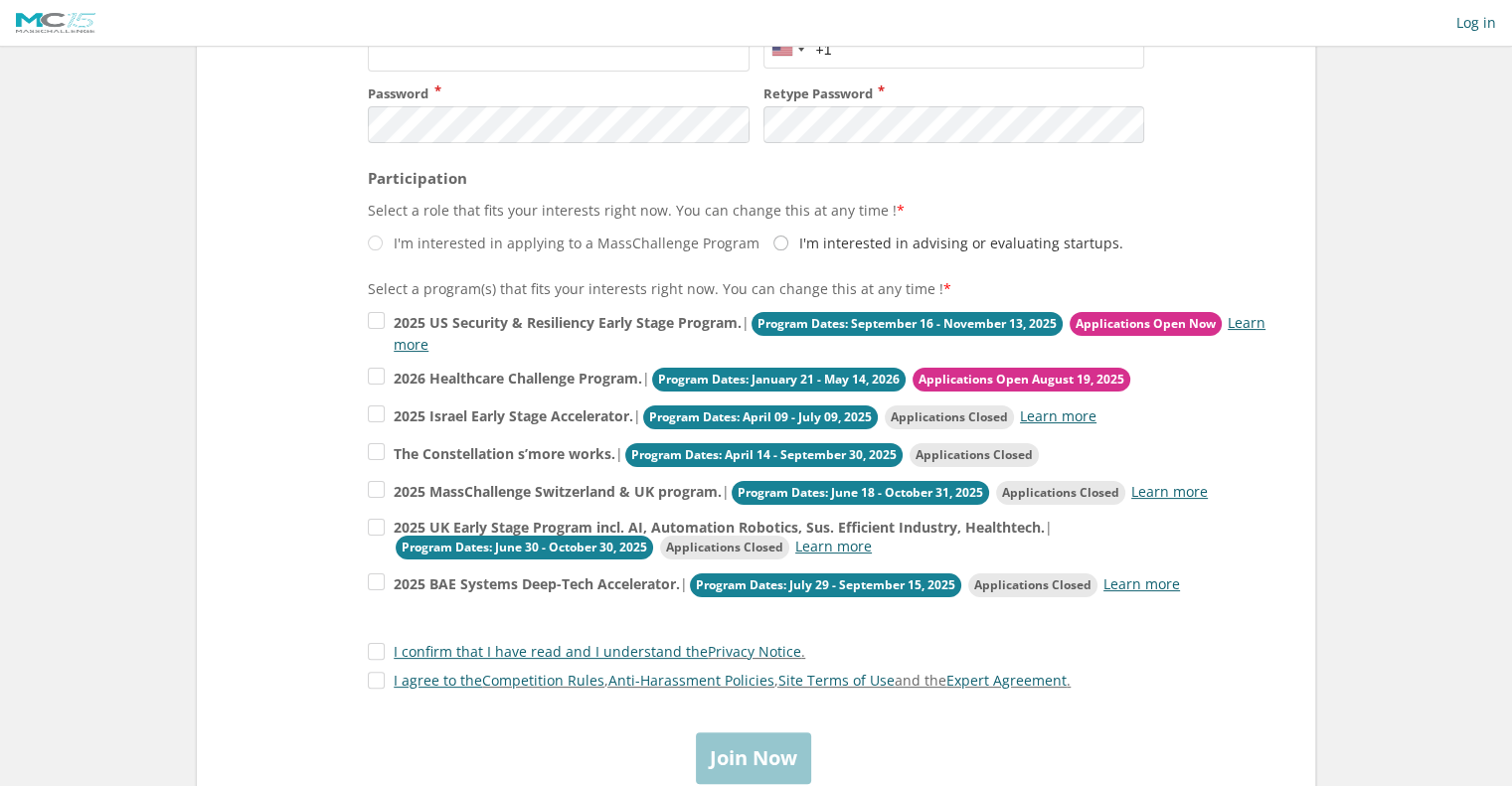 click on "I'm interested in advising or evaluating startups." at bounding box center [564, 242] 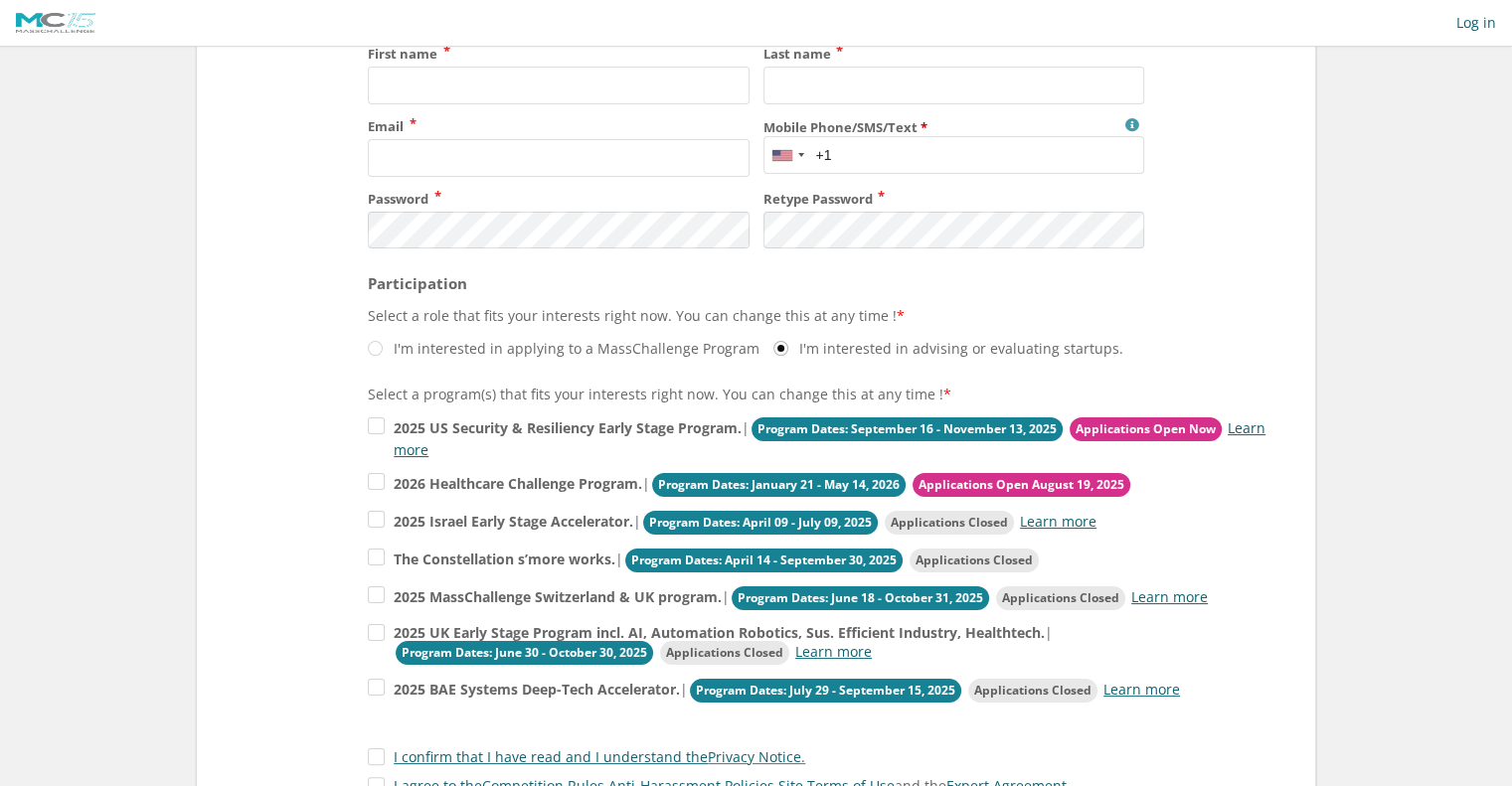 scroll, scrollTop: 0, scrollLeft: 0, axis: both 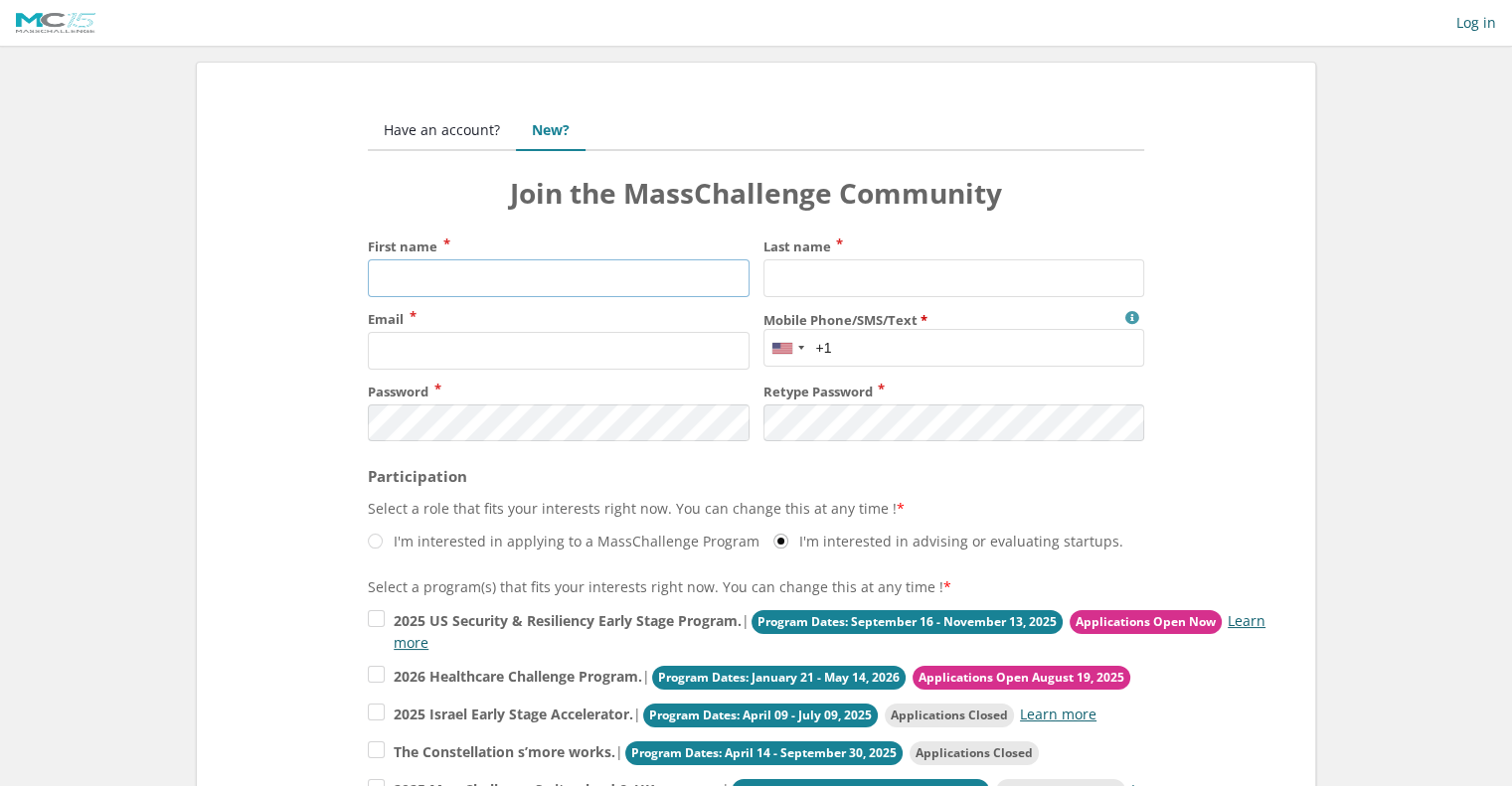 click on "First name" at bounding box center (558, 278) 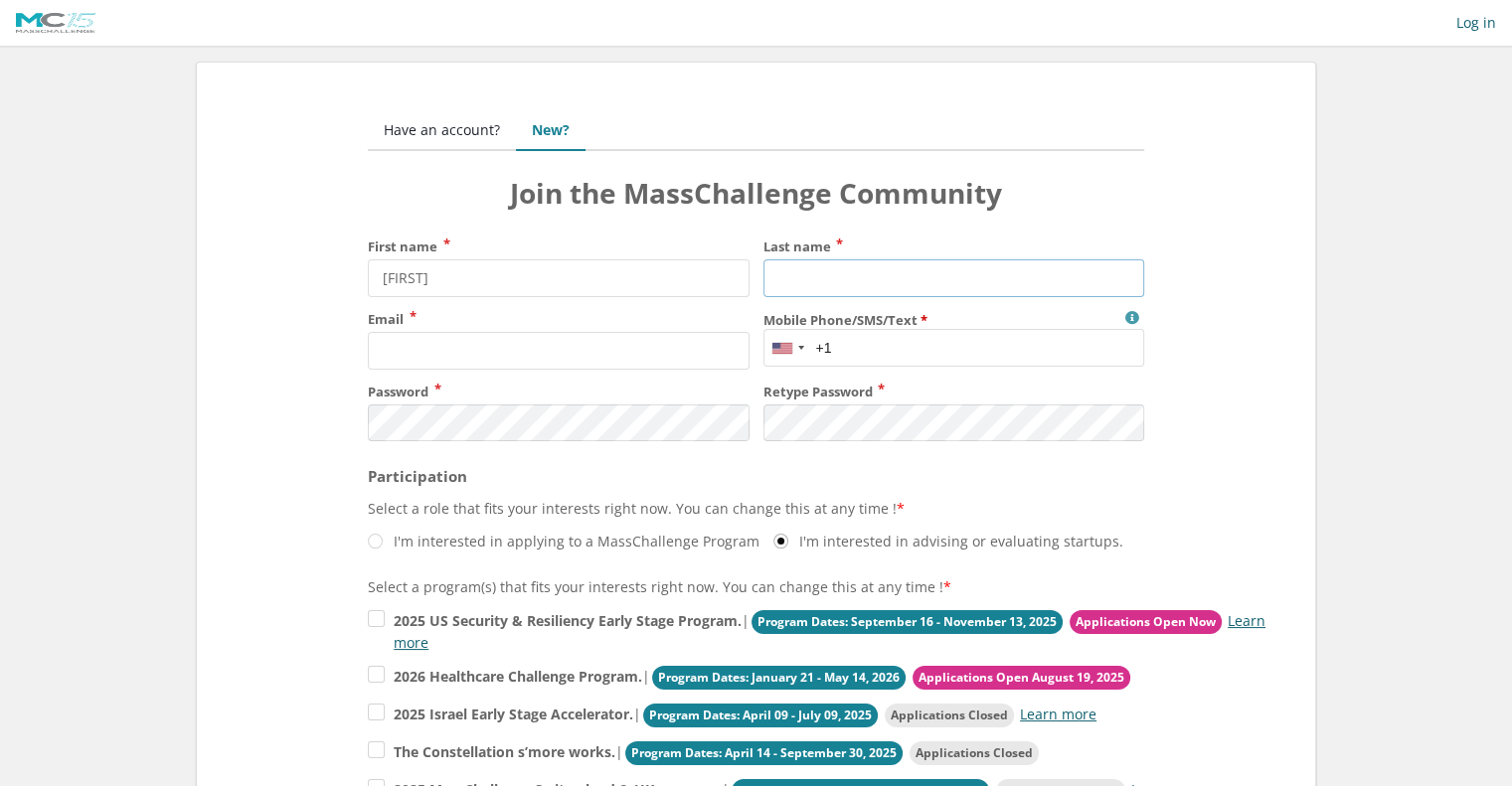 type on "[LAST]" 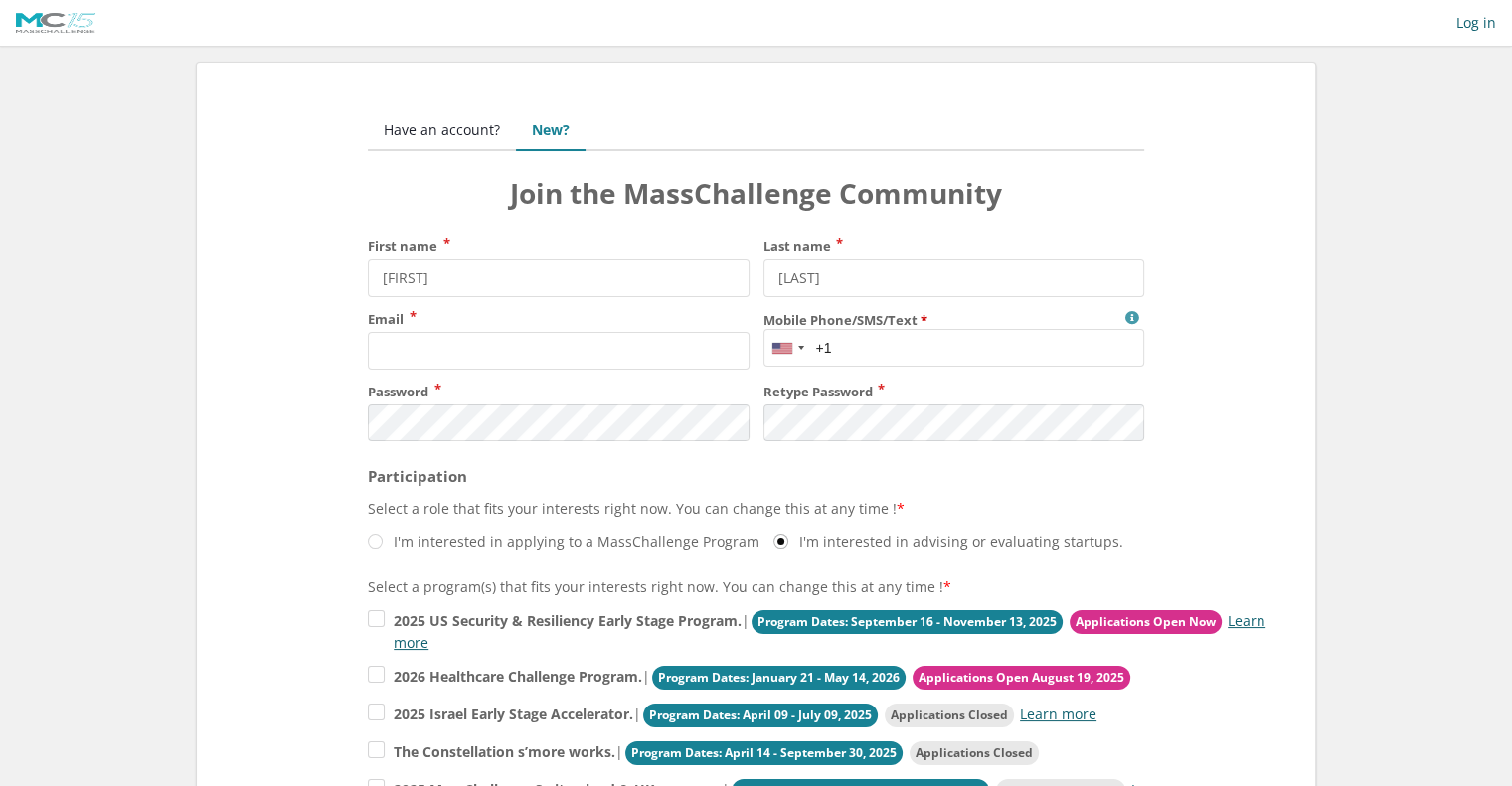 type on "[EMAIL]" 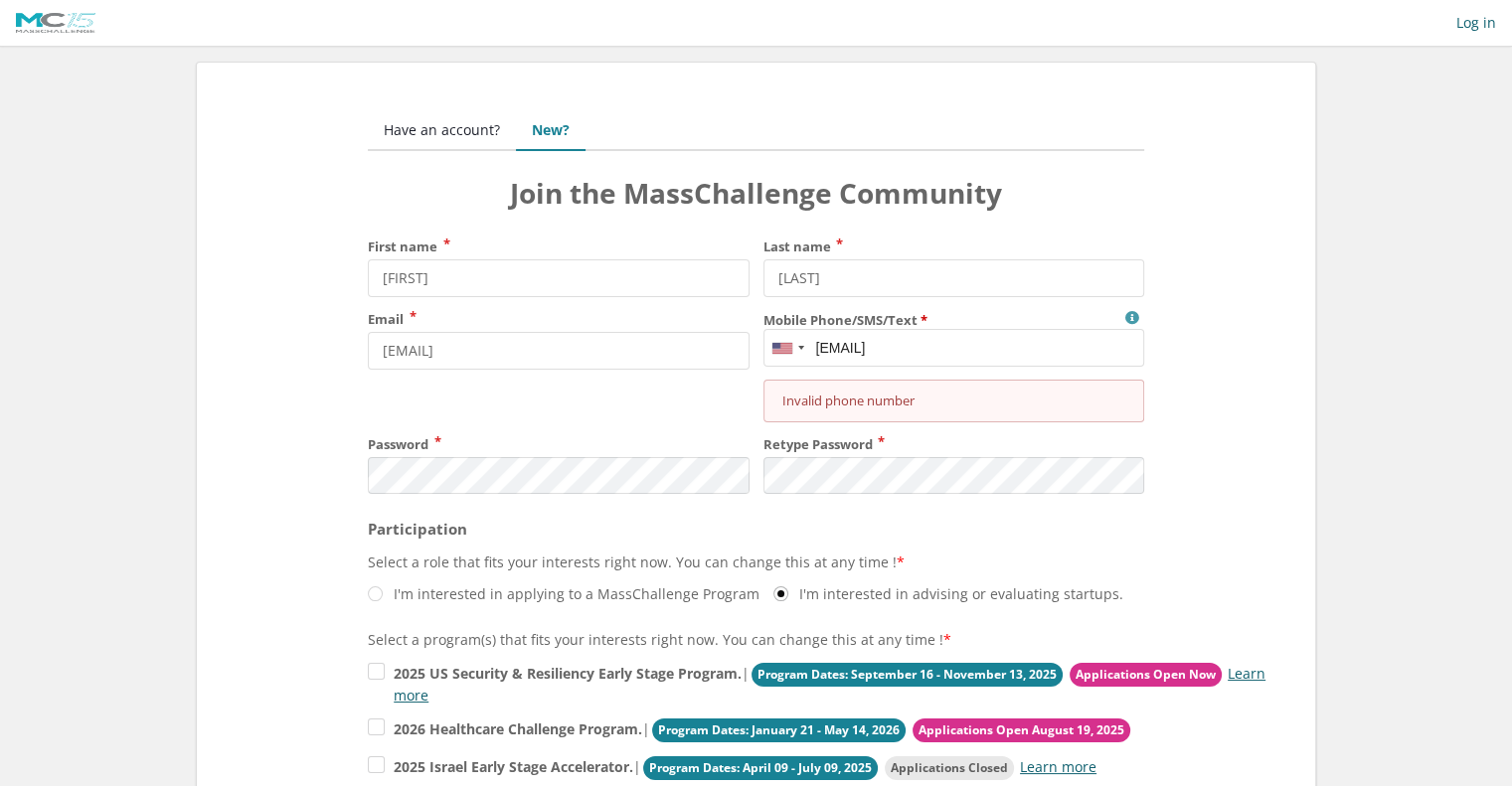 click on "First name
[FIRST]
Last name
[LAST]
Email
[EMAIL]
Mobile Phone/SMS/Text
MassChallenge will use this only for Program-related
communication and will not share it with any outside
organization. Our Privacy Notice is
available on
https://masschallenge.org/privacy-notice
United States +[PHONE]" at bounding box center [756, 427] 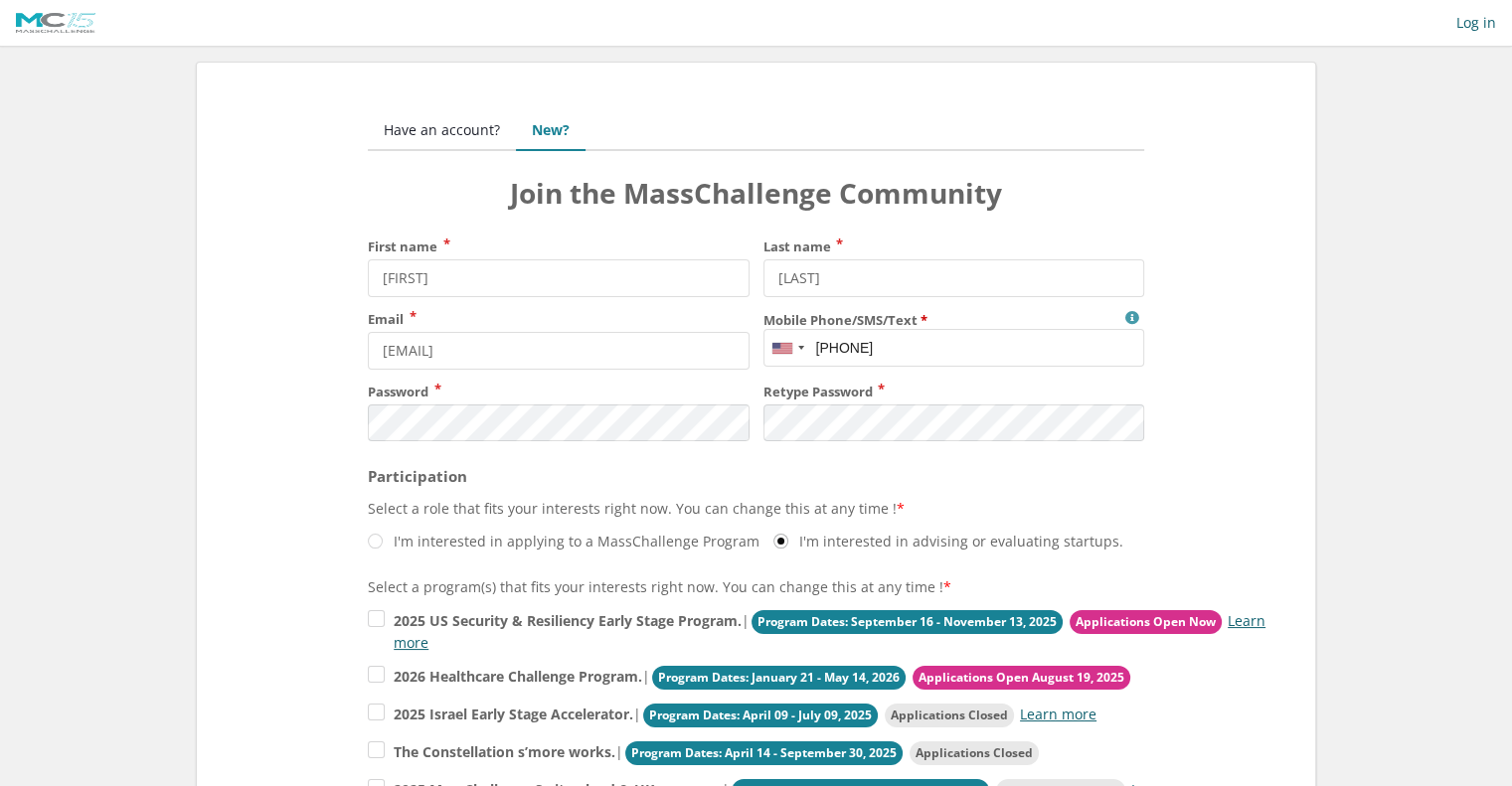 scroll, scrollTop: 0, scrollLeft: 0, axis: both 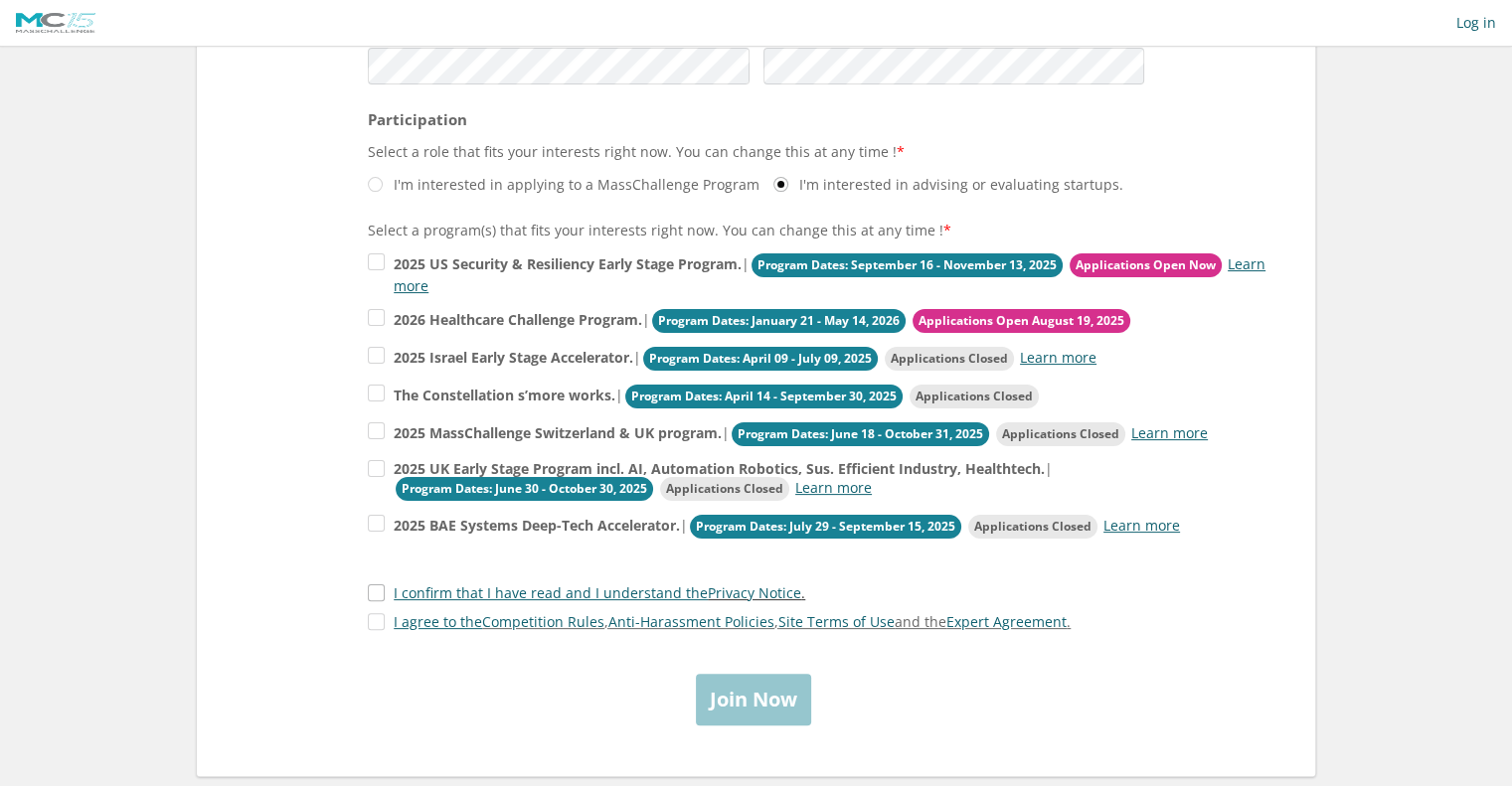 click on "I confirm that I have read and I understand the  Privacy Notice ." at bounding box center (587, 592) 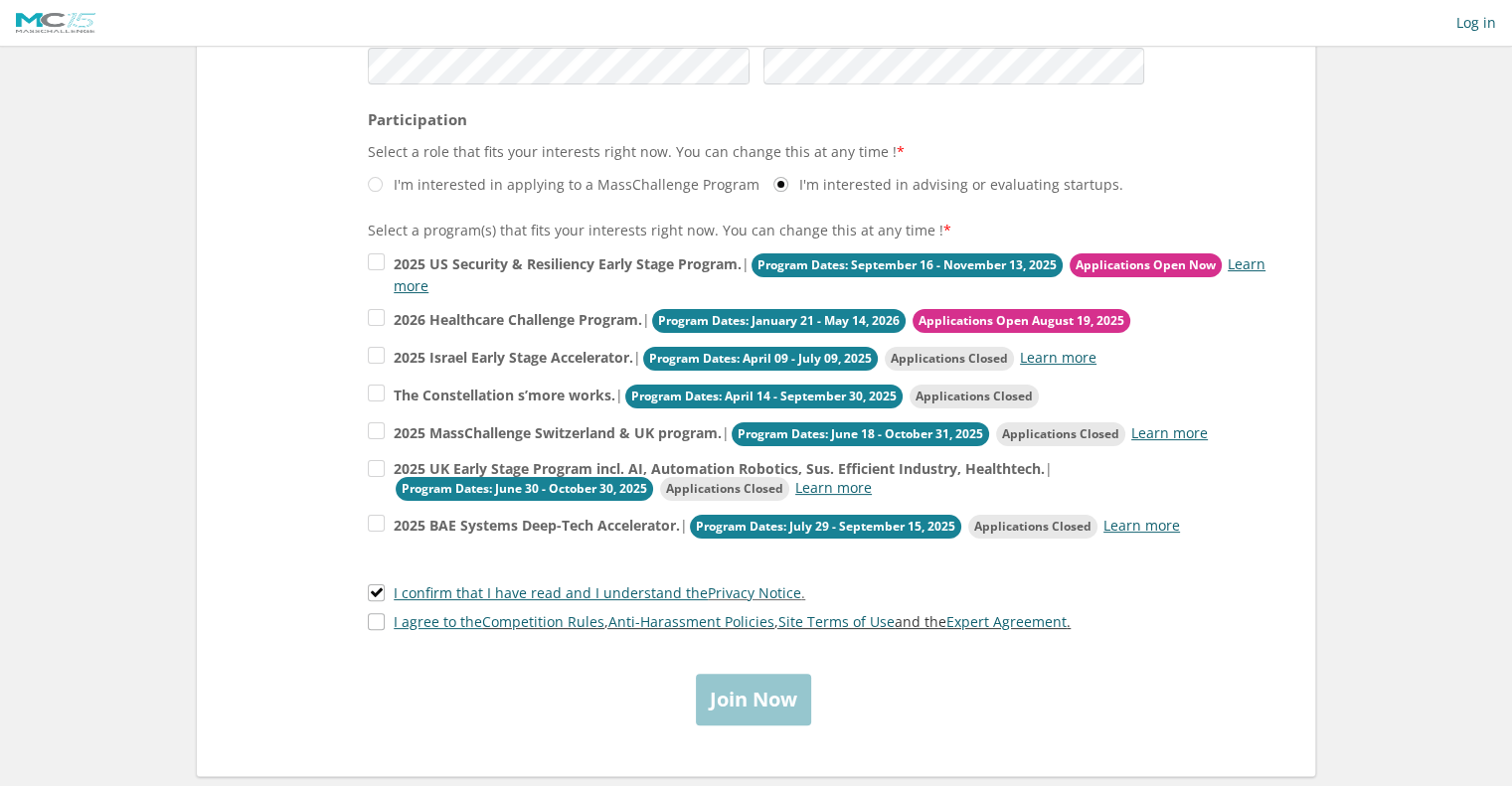 click on "I agree to the  Competition Rules ,  Anti-Harassment Policies ,  Site Terms of Use  and the  Expert Agreement ." at bounding box center [719, 621] 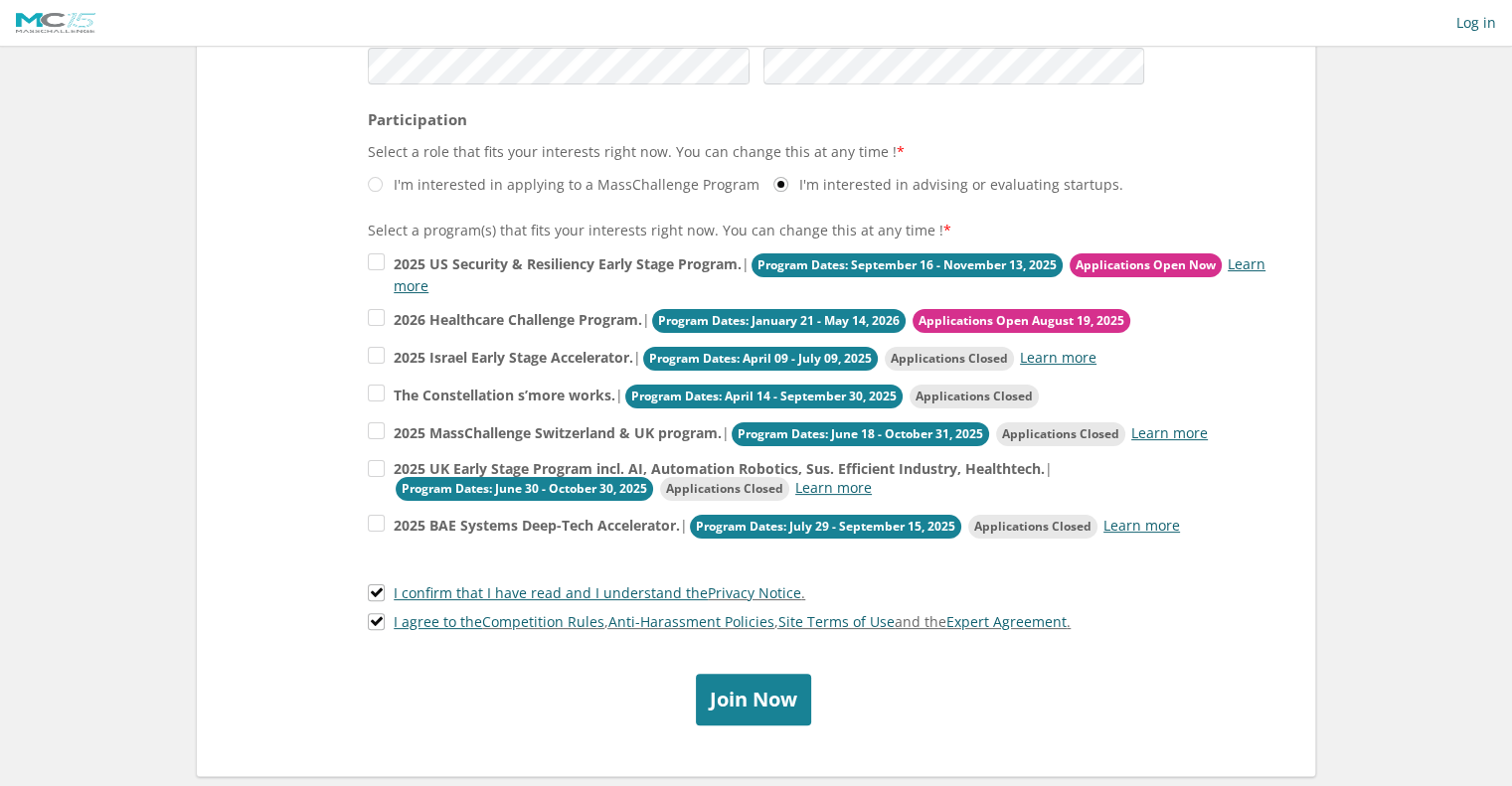 click on "Join Now" at bounding box center (754, 699) 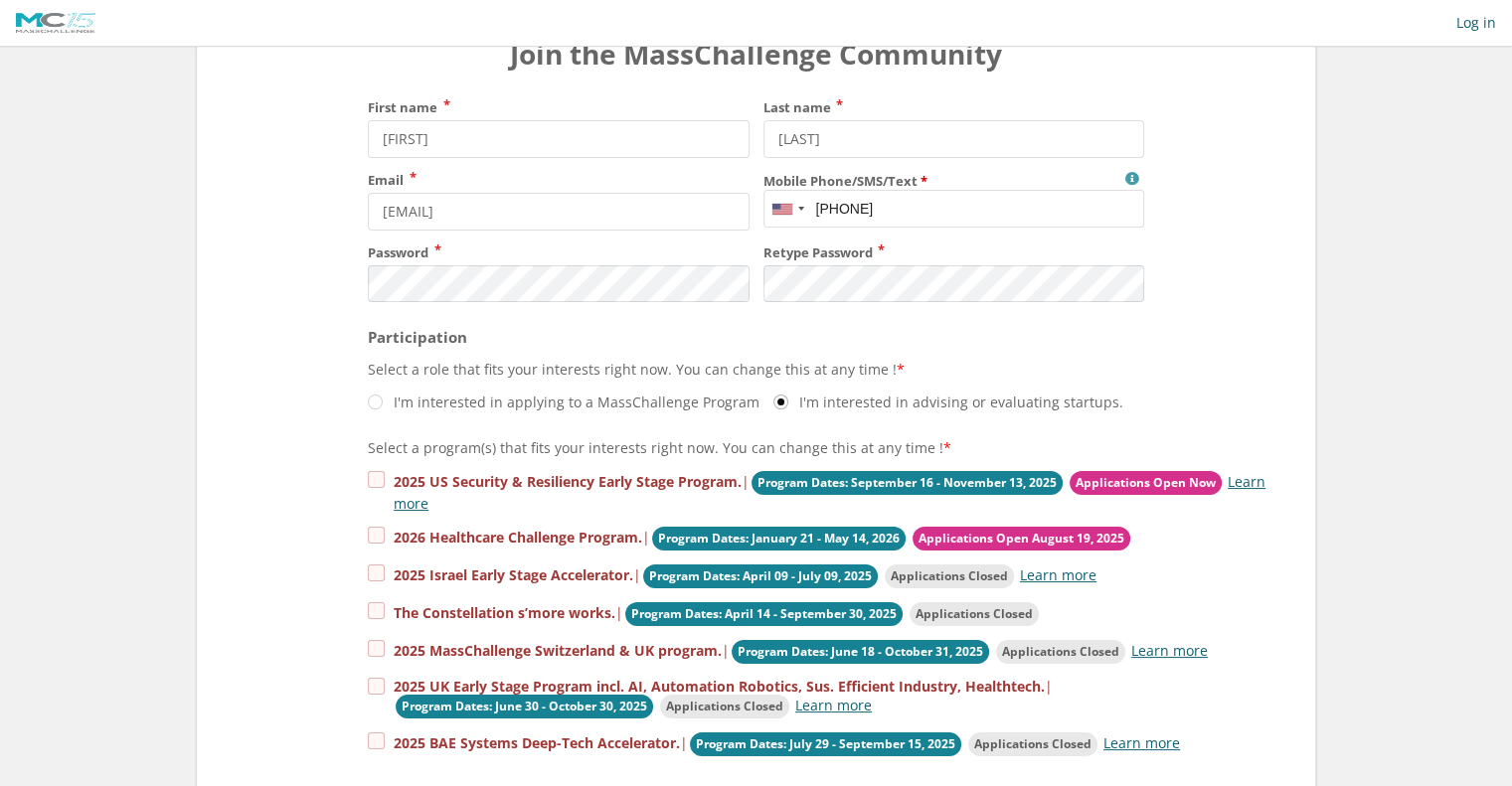 scroll, scrollTop: 139, scrollLeft: 0, axis: vertical 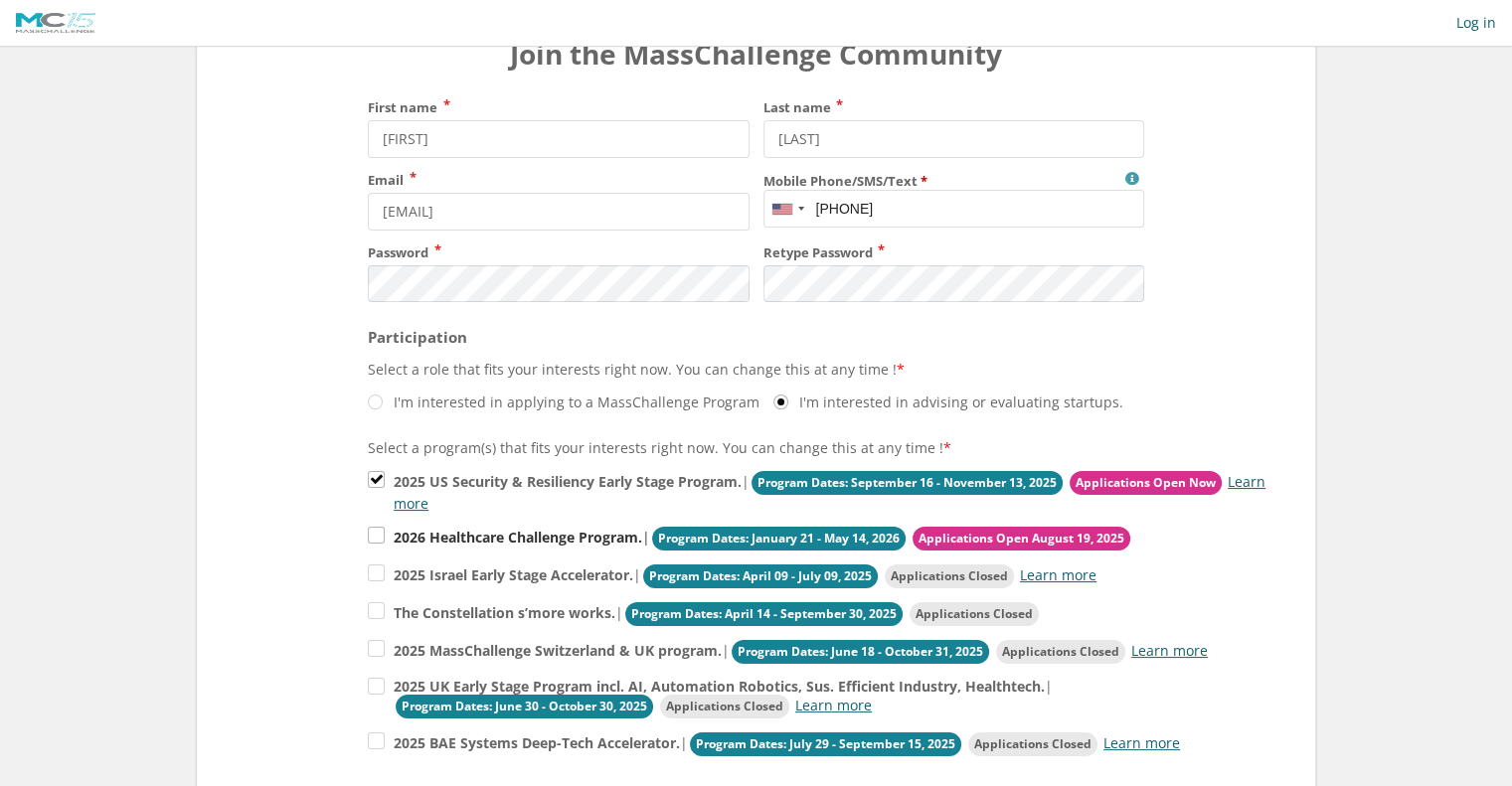 click on "2026 Healthcare Challenge Program.   |
Program Dates:
January 21 - May 14, 2026
Applications Open August 19, 2025" at bounding box center (820, 491) 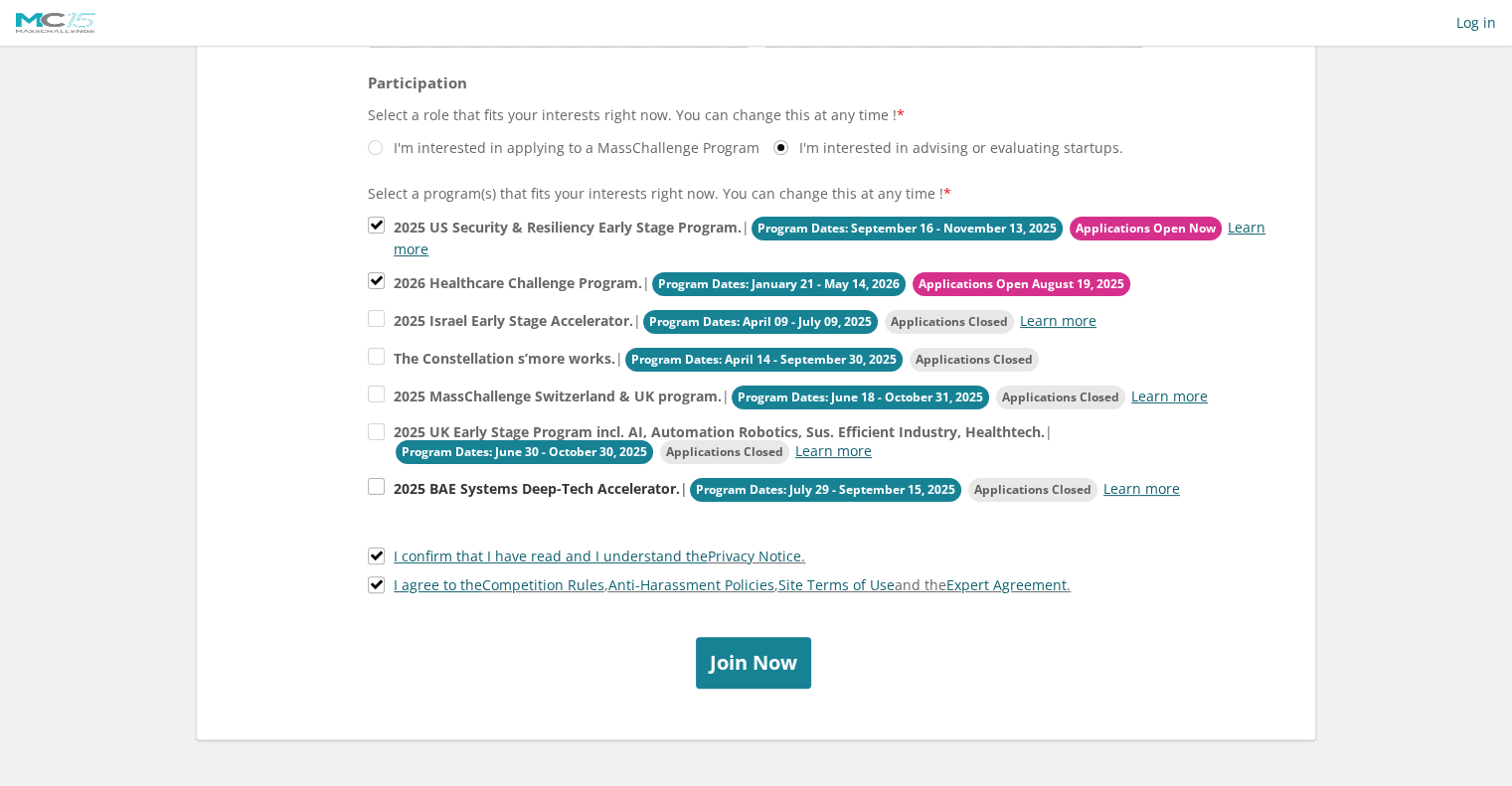 scroll, scrollTop: 437, scrollLeft: 0, axis: vertical 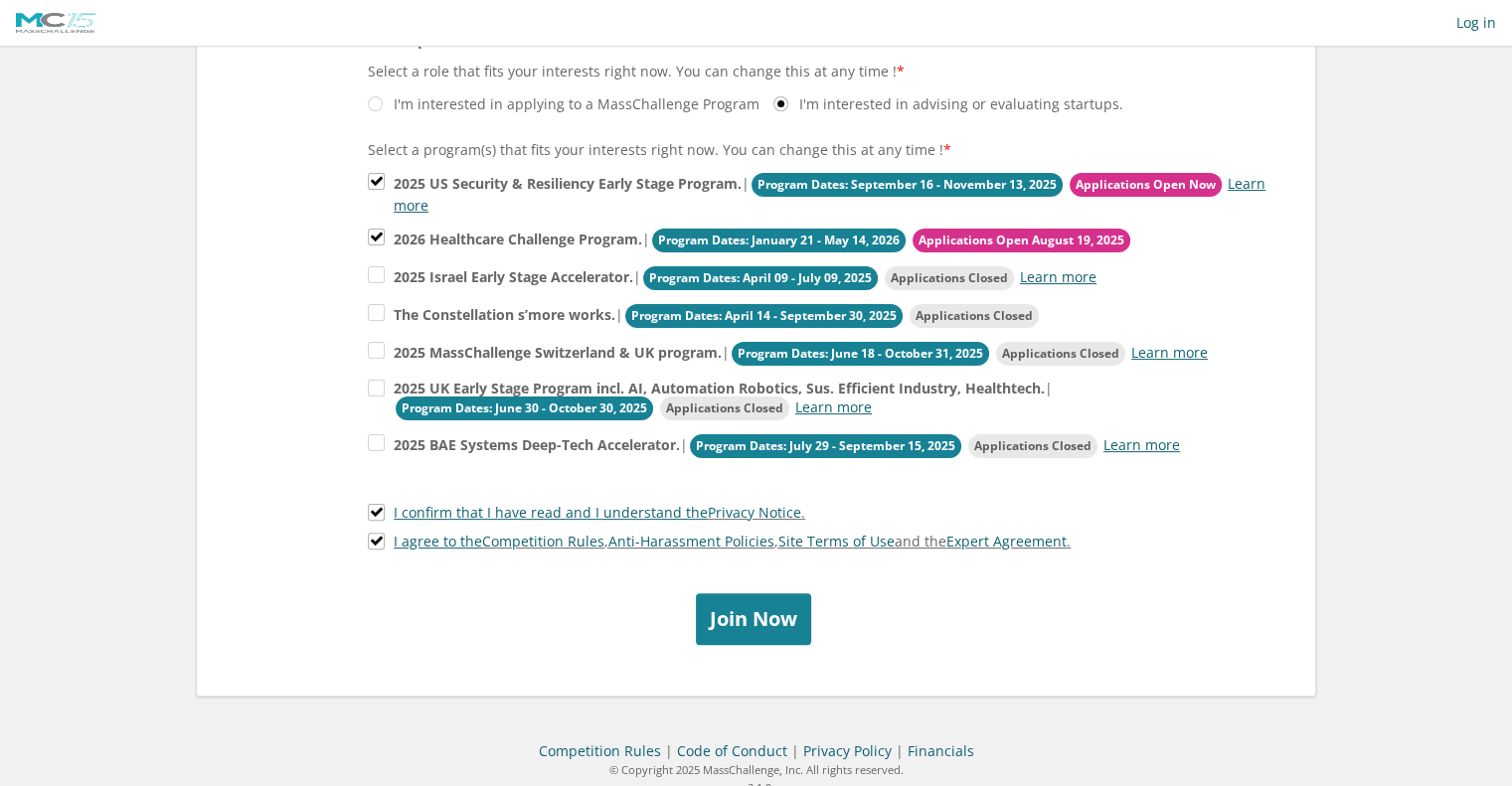 click on "Join Now" at bounding box center (754, 618) 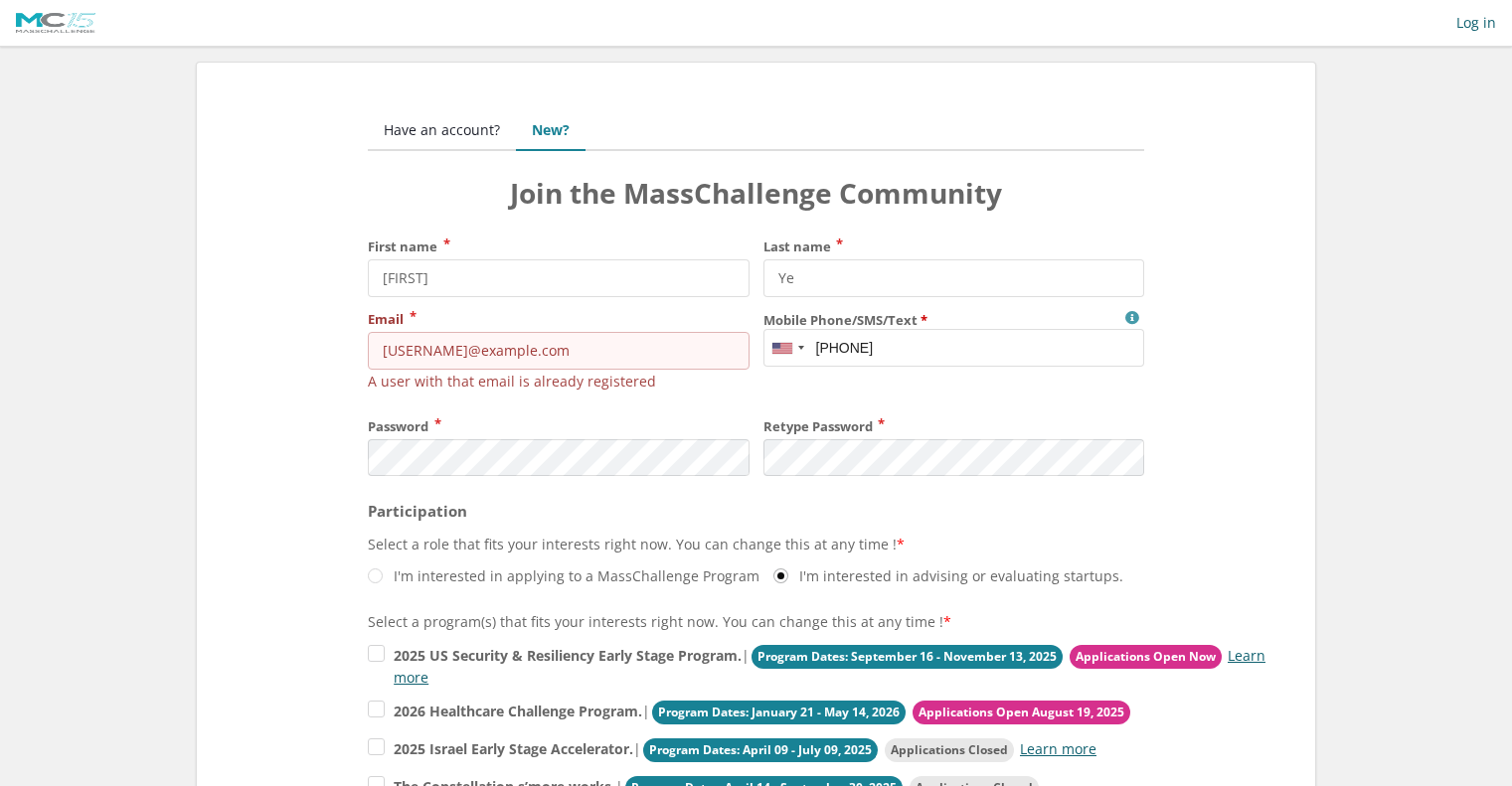 scroll, scrollTop: 0, scrollLeft: 0, axis: both 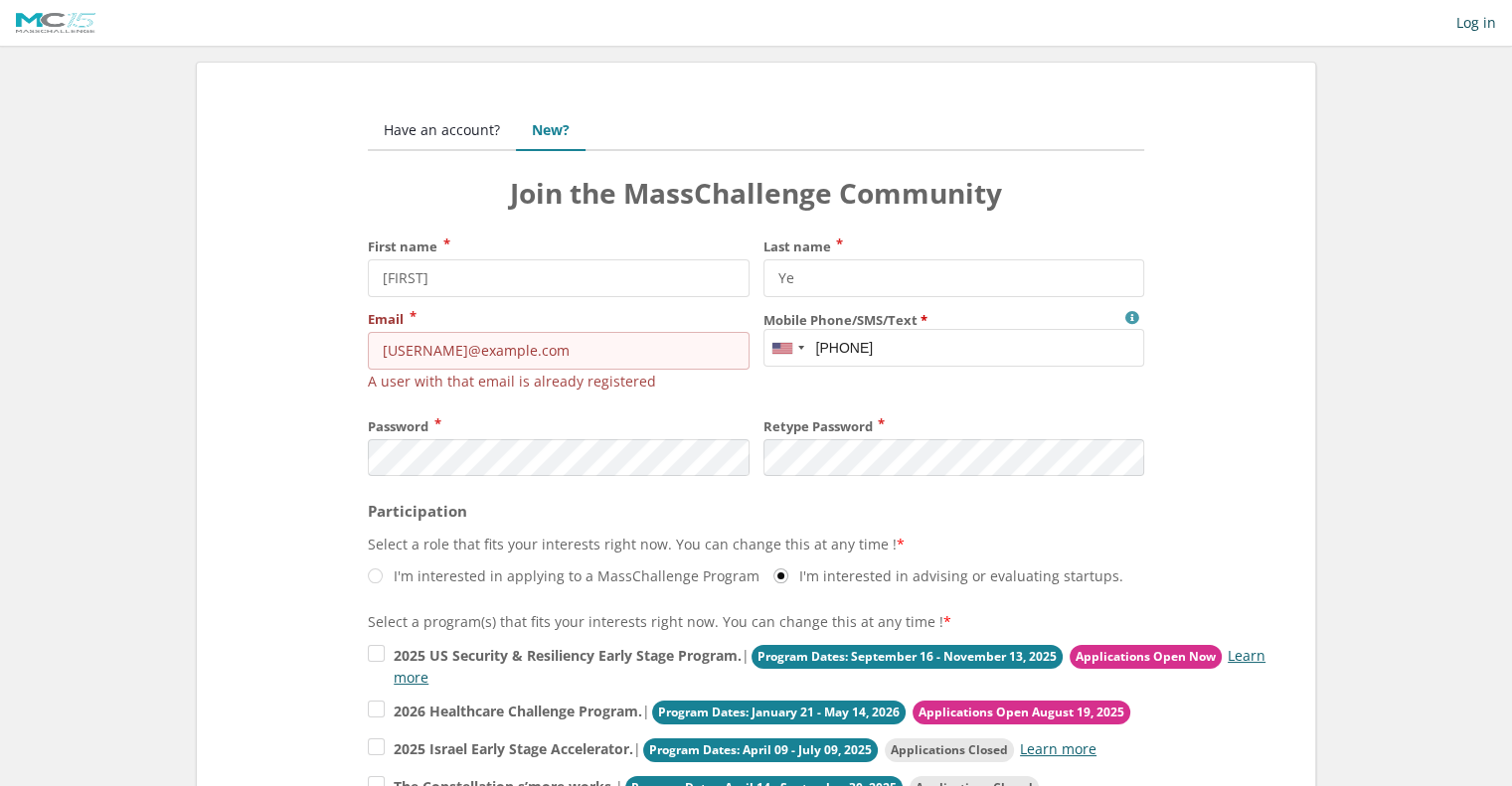 click on "Log in" at bounding box center [1476, 23] 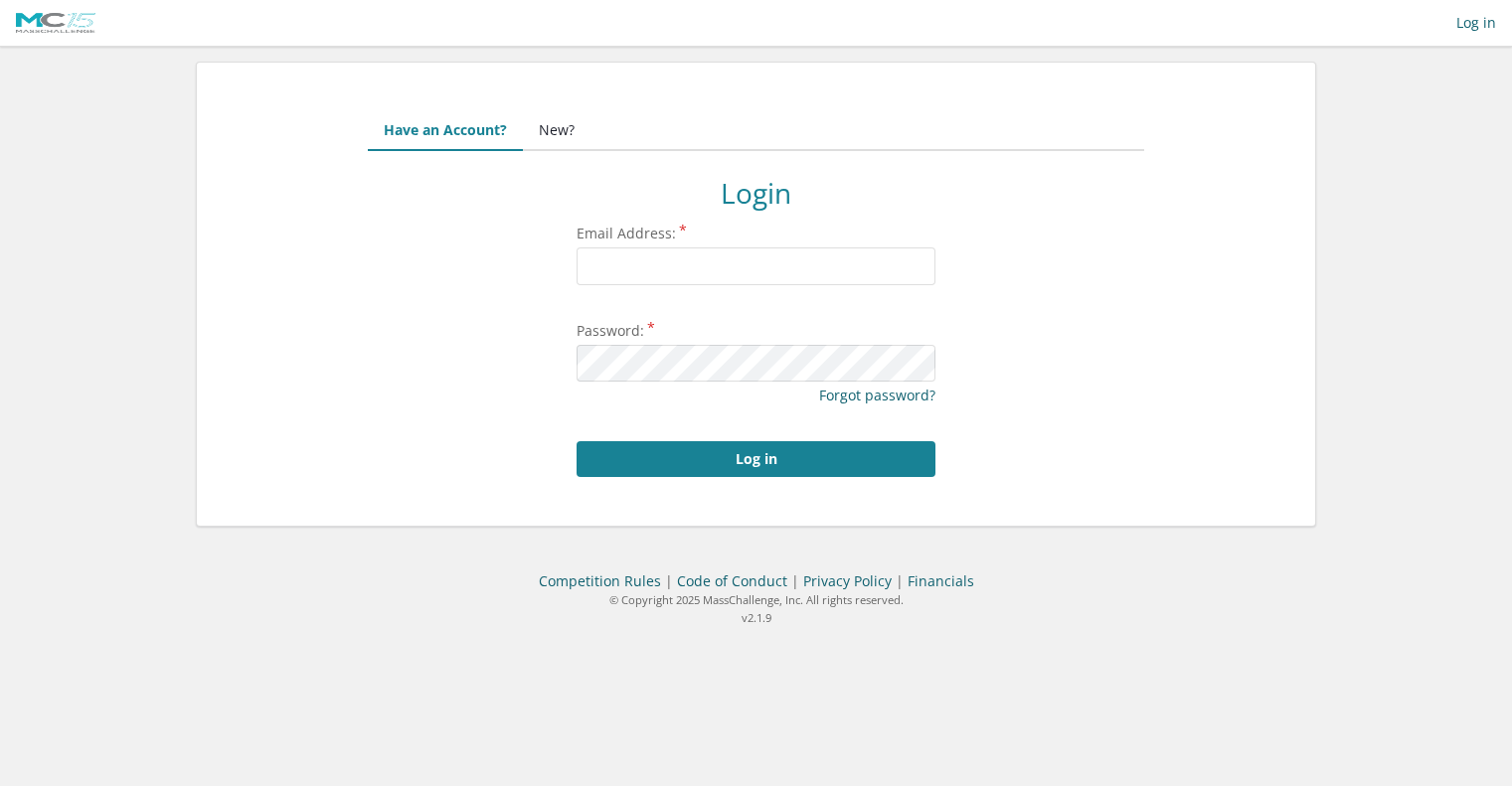 scroll, scrollTop: 0, scrollLeft: 0, axis: both 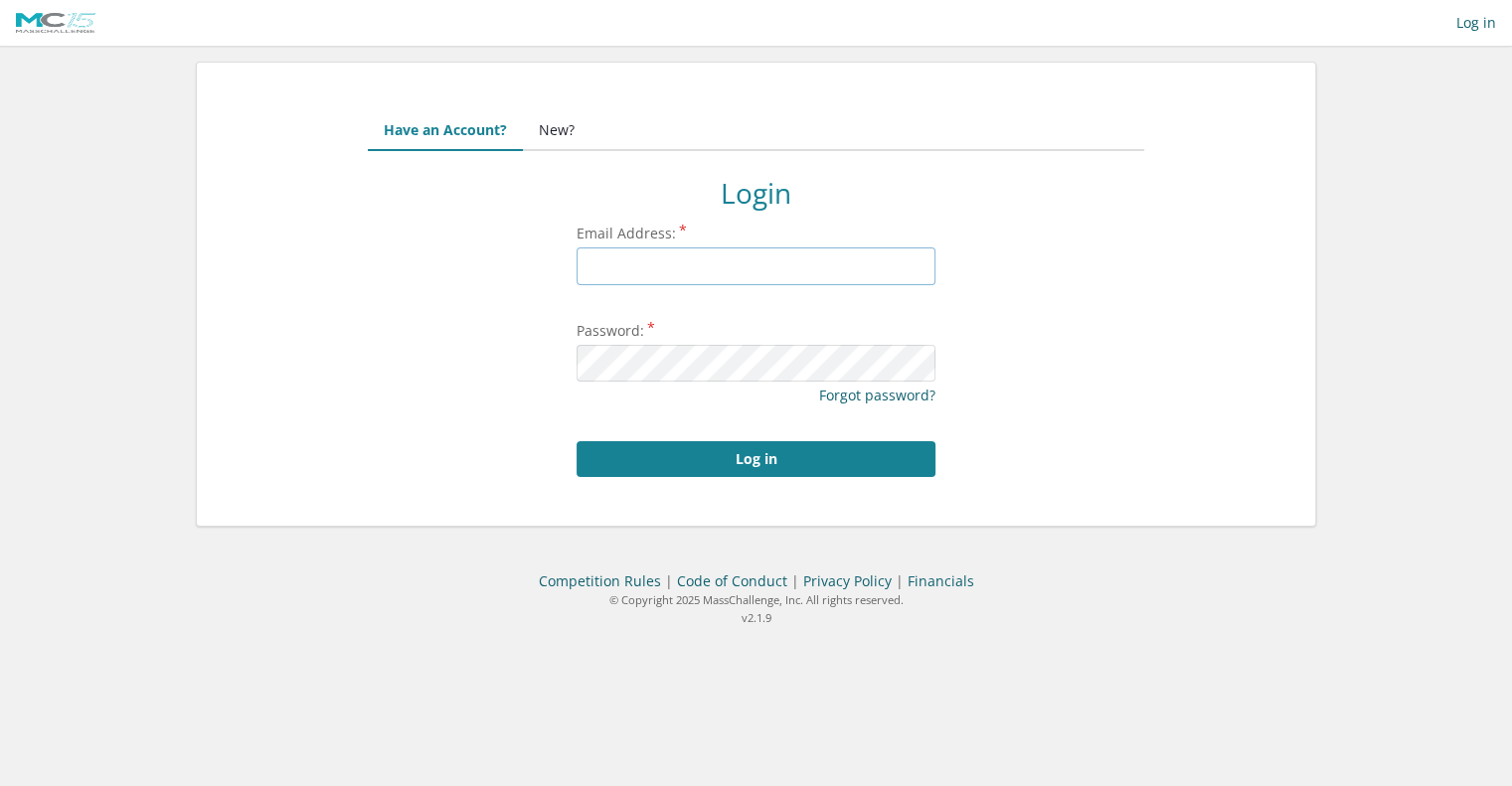 click on "Email Address:" at bounding box center (756, 266) 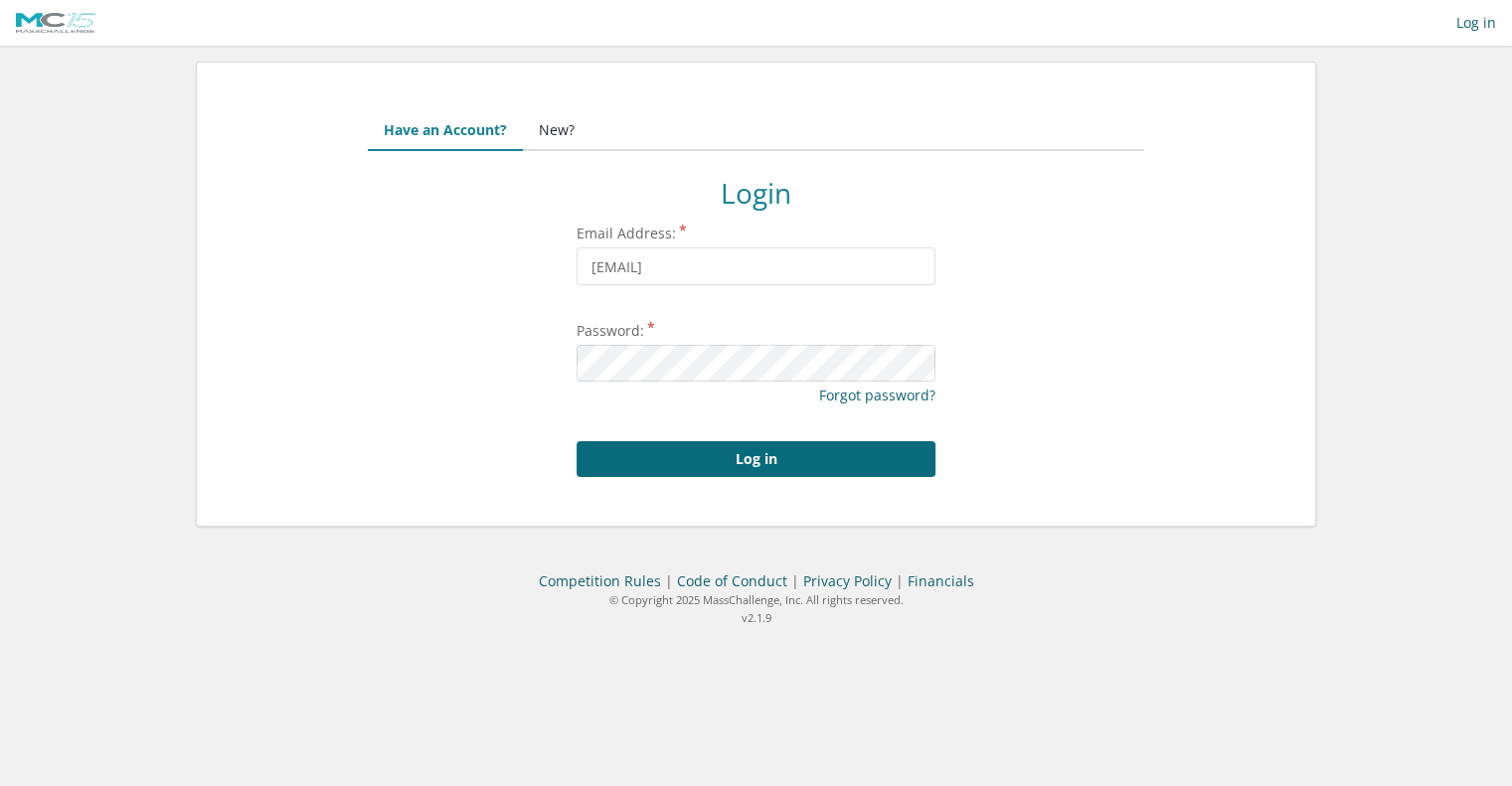 click on "Log in" at bounding box center (756, 459) 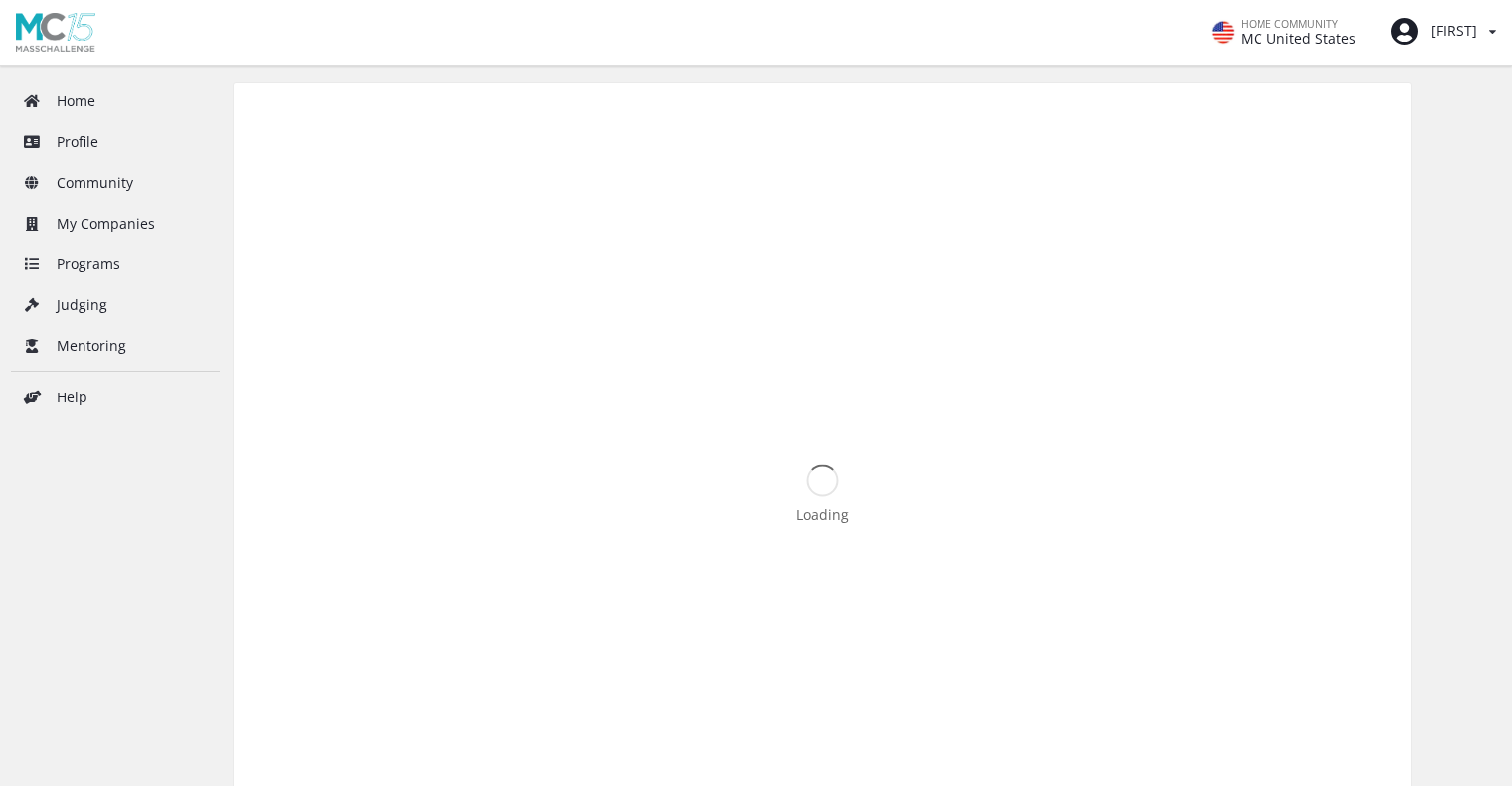 scroll, scrollTop: 0, scrollLeft: 0, axis: both 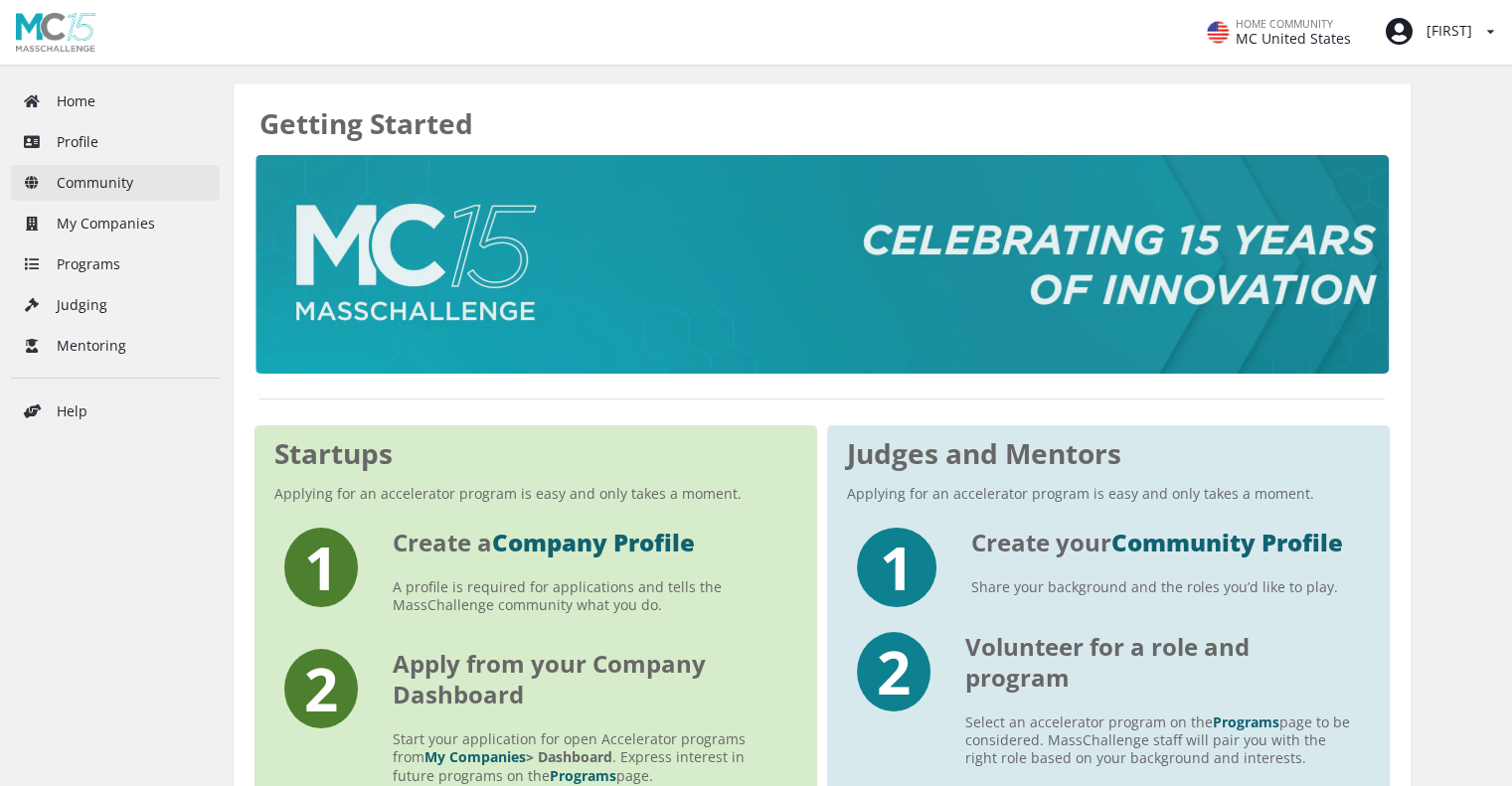 click on "Community" at bounding box center (115, 183) 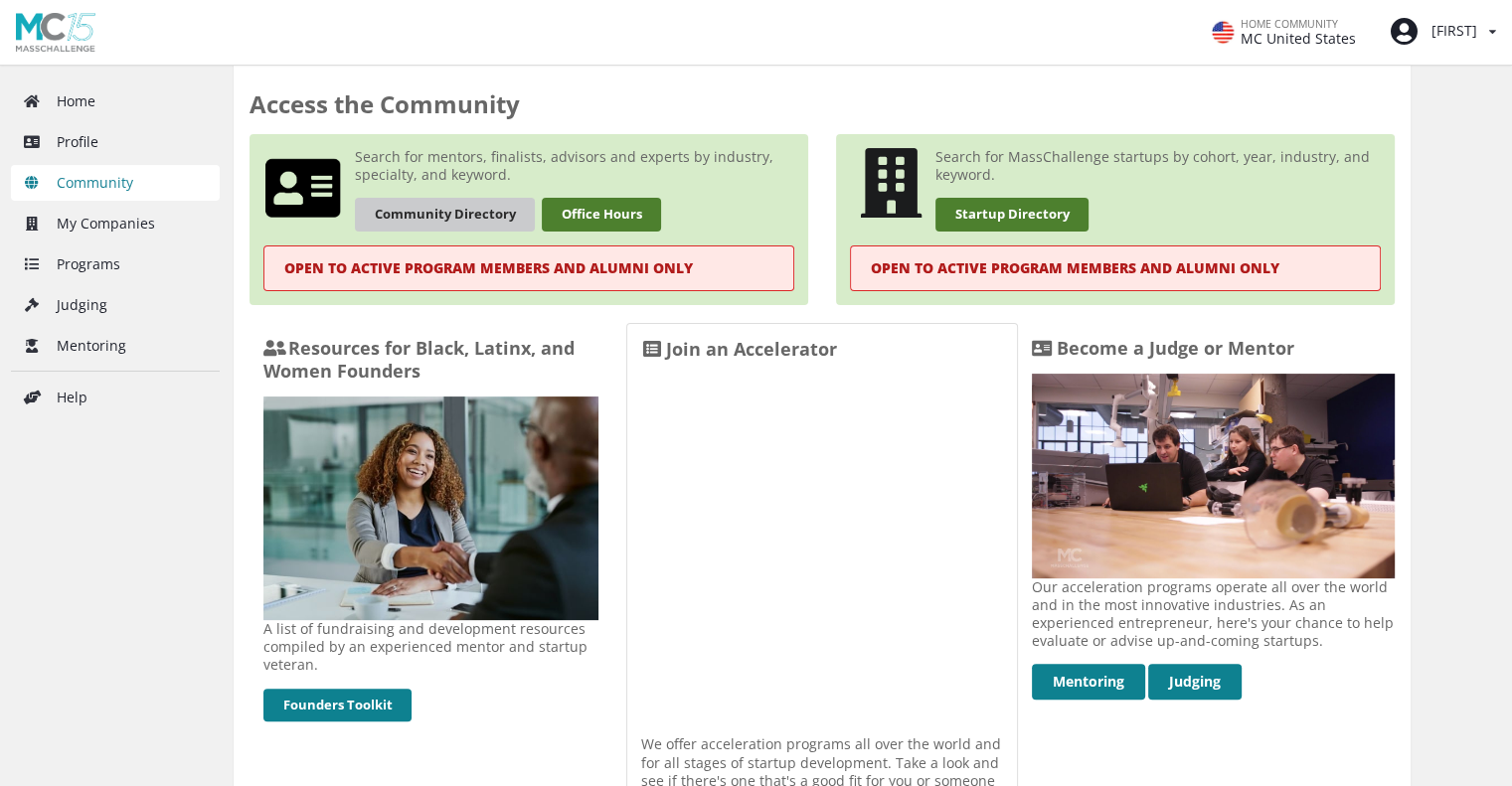 scroll, scrollTop: 810, scrollLeft: 0, axis: vertical 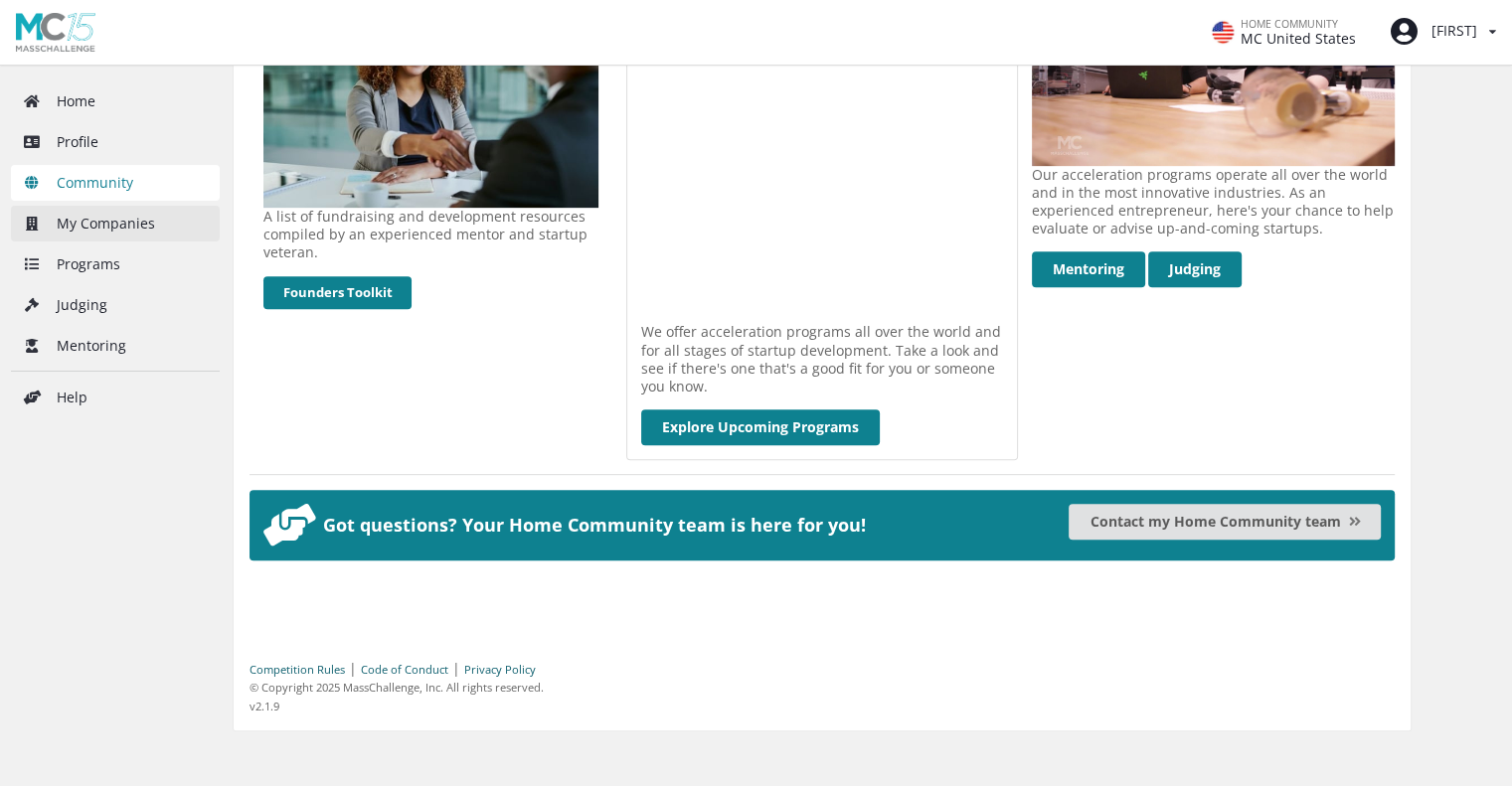 click on "My Companies" at bounding box center (115, 224) 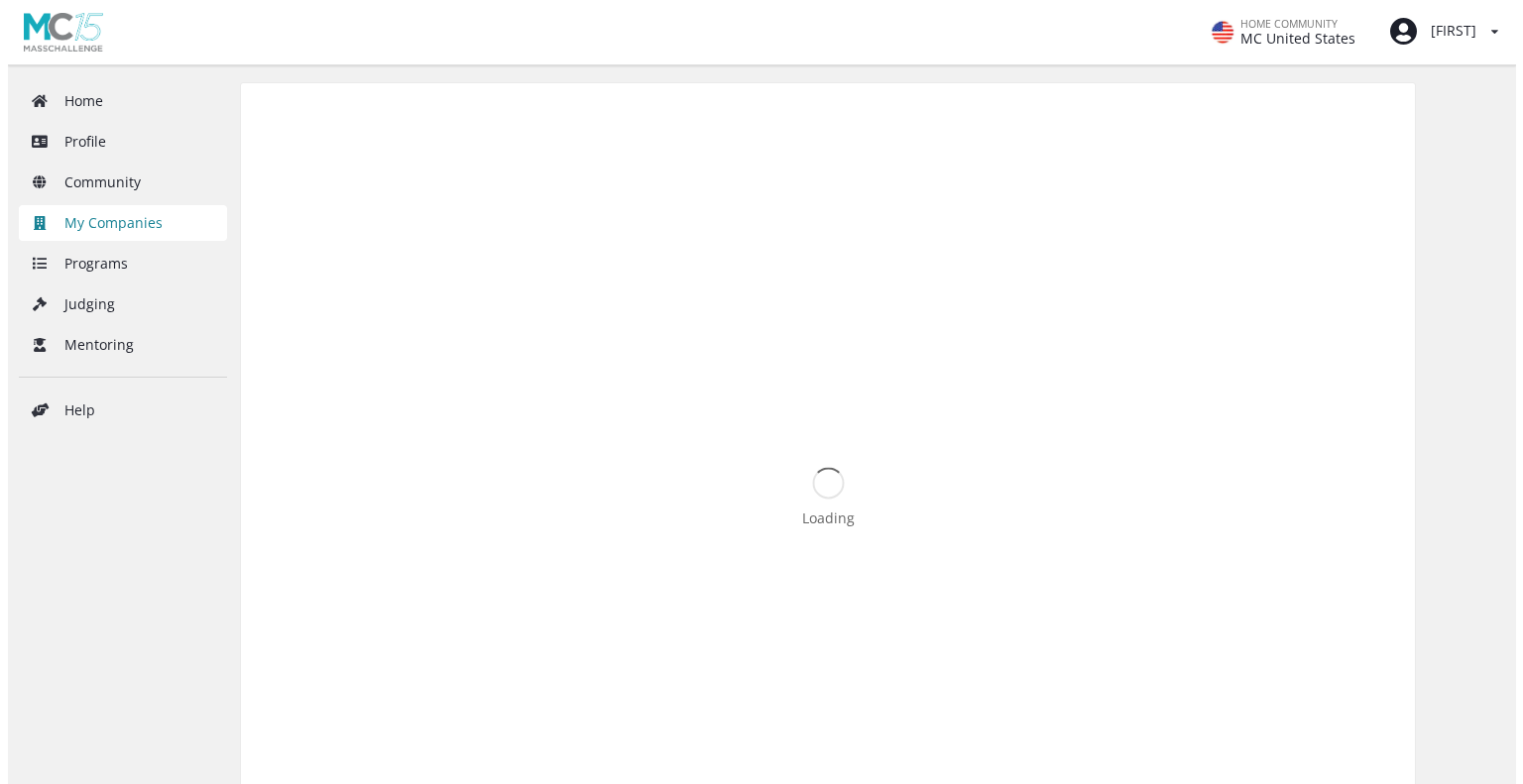 scroll, scrollTop: 0, scrollLeft: 0, axis: both 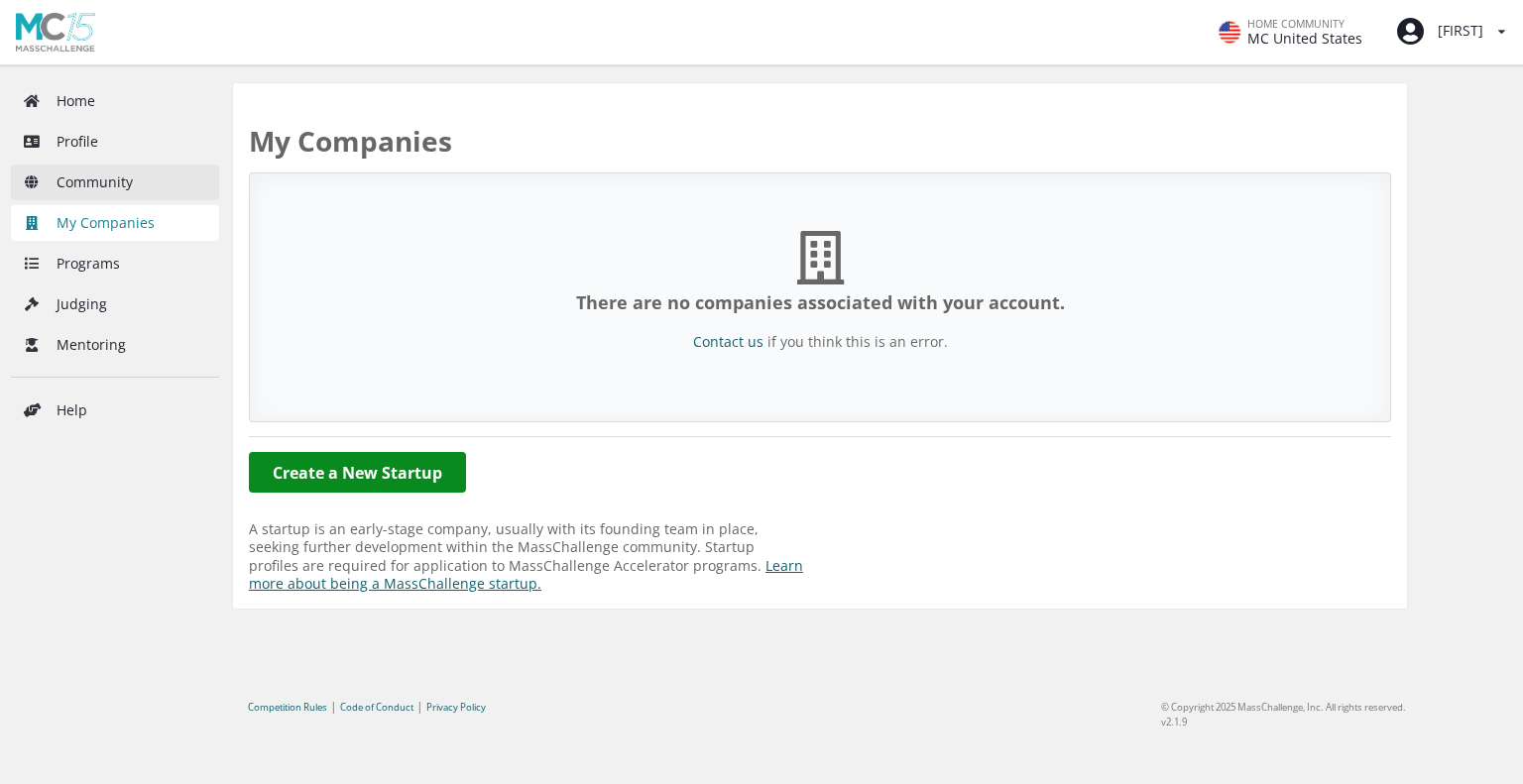 click on "Community" at bounding box center (115, 182) 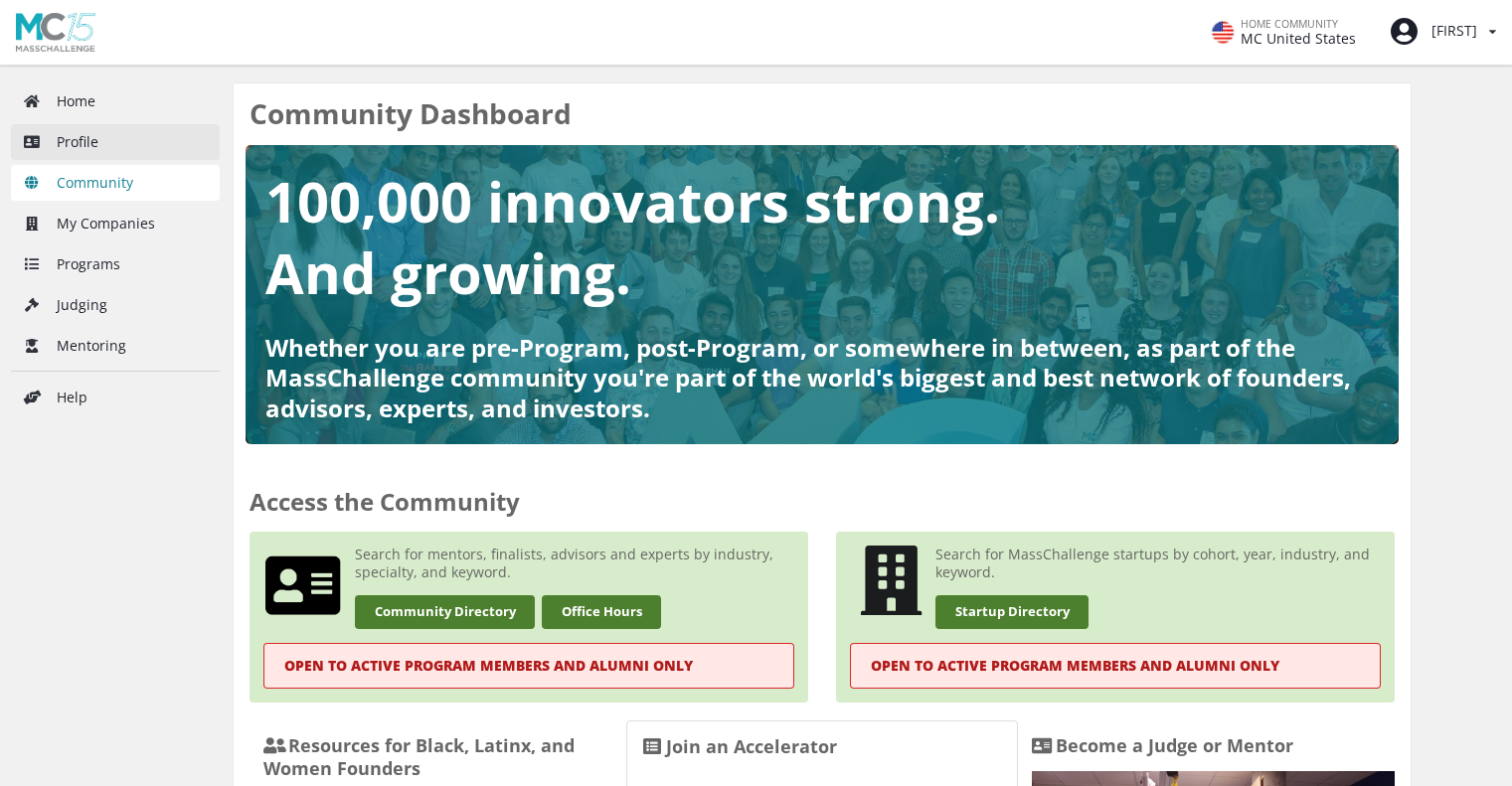 scroll, scrollTop: 0, scrollLeft: 0, axis: both 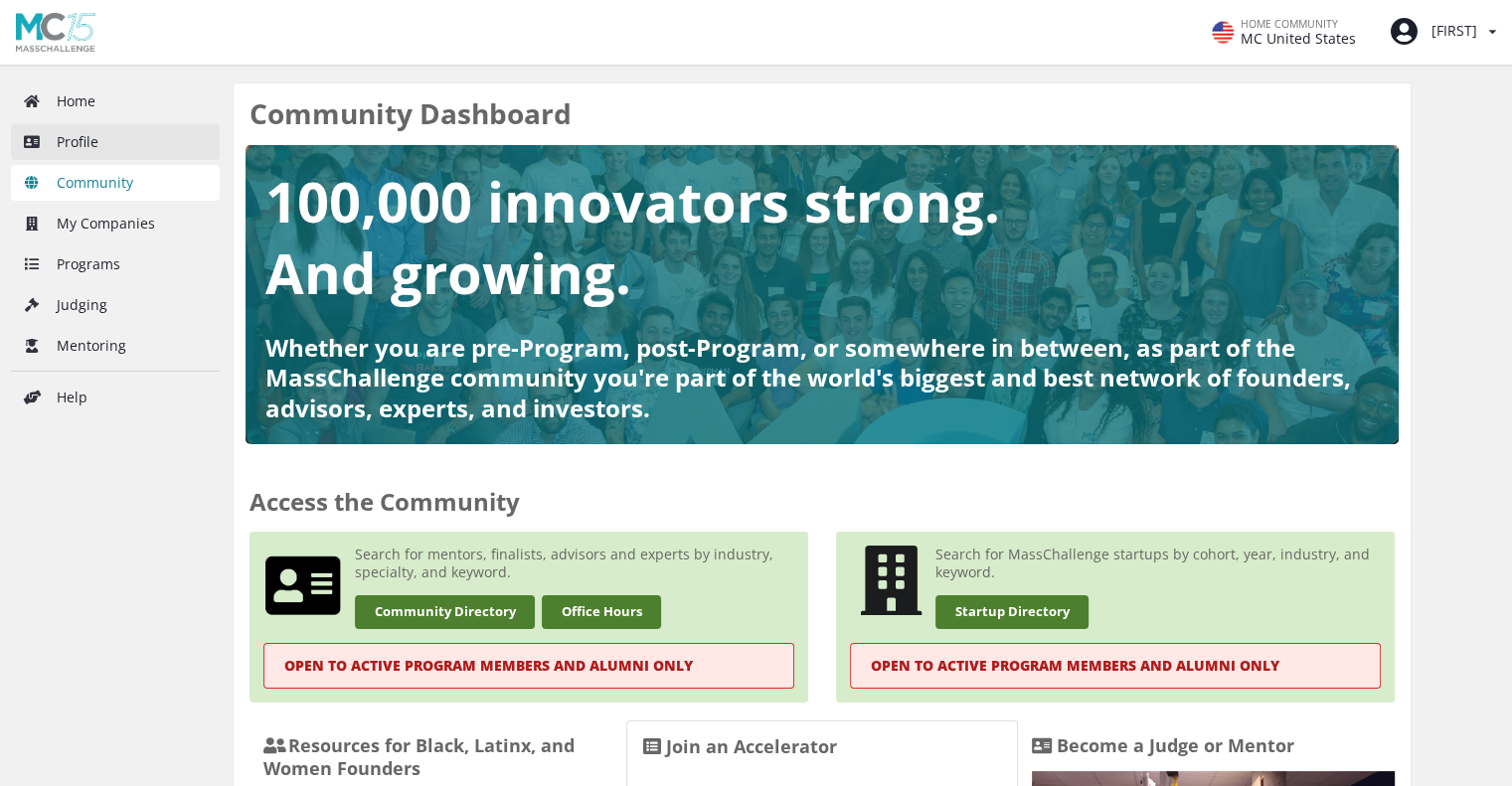 click on "Profile" at bounding box center (115, 142) 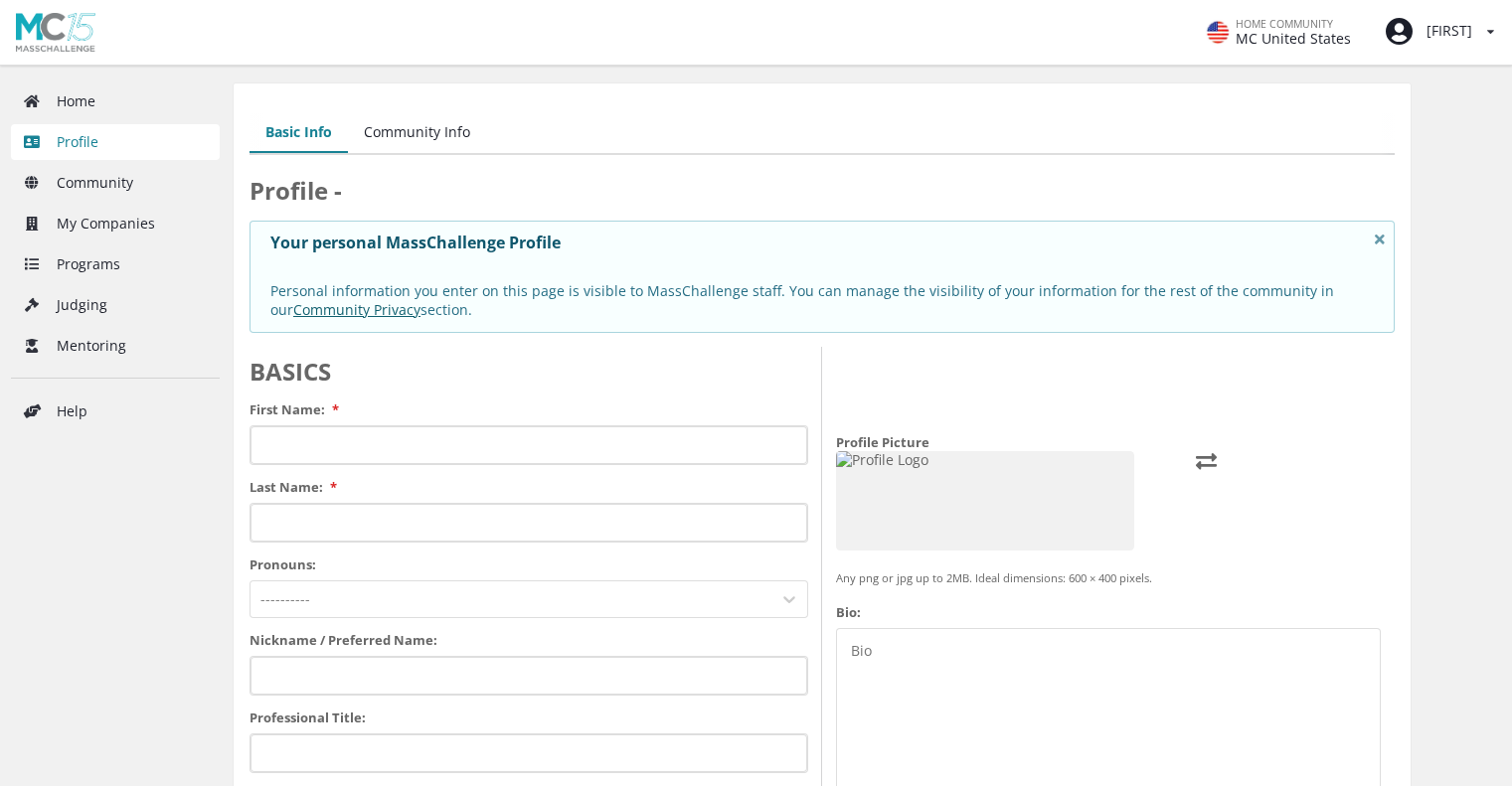 scroll, scrollTop: 0, scrollLeft: 0, axis: both 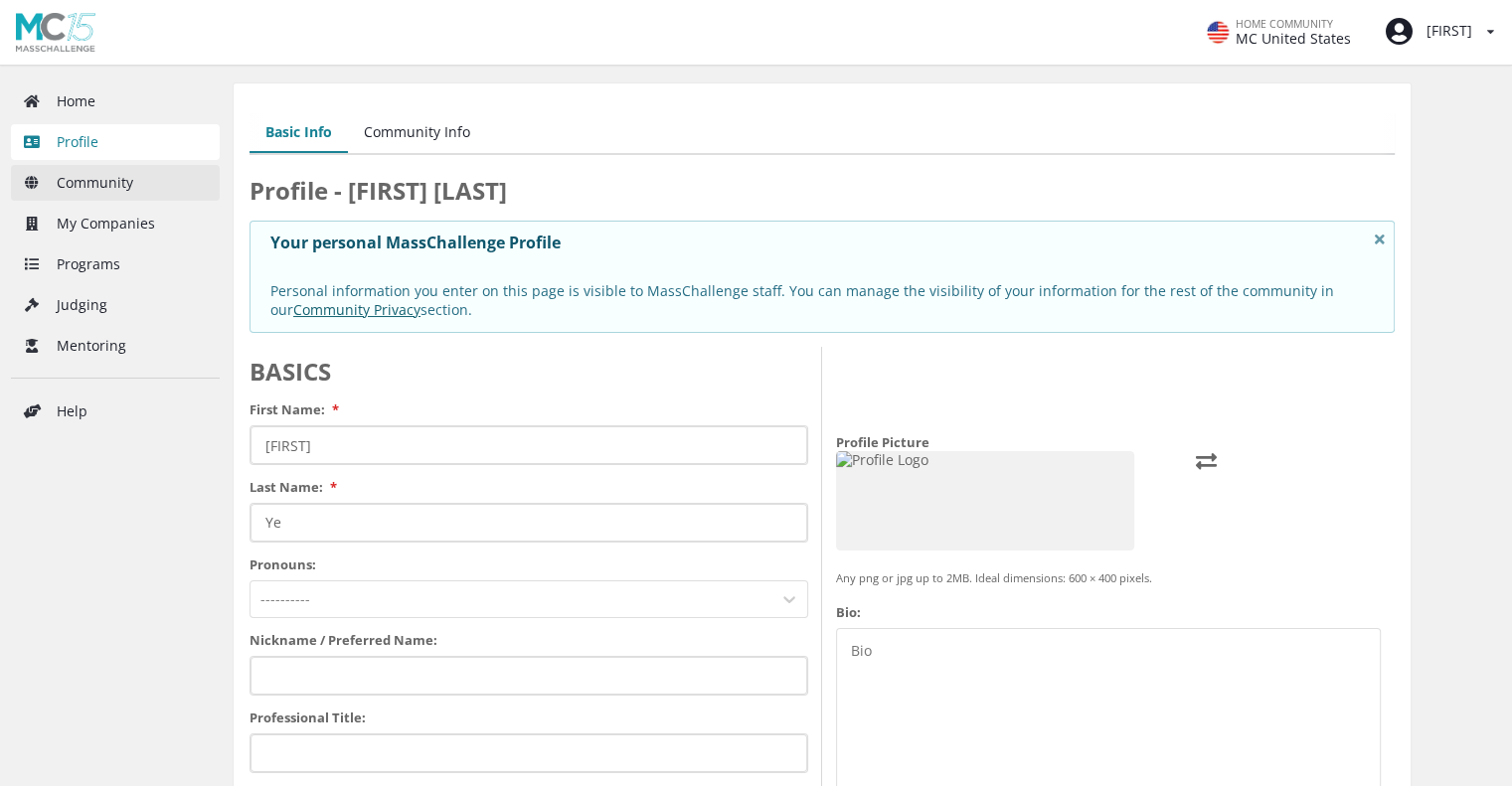 click on "Community" at bounding box center [115, 183] 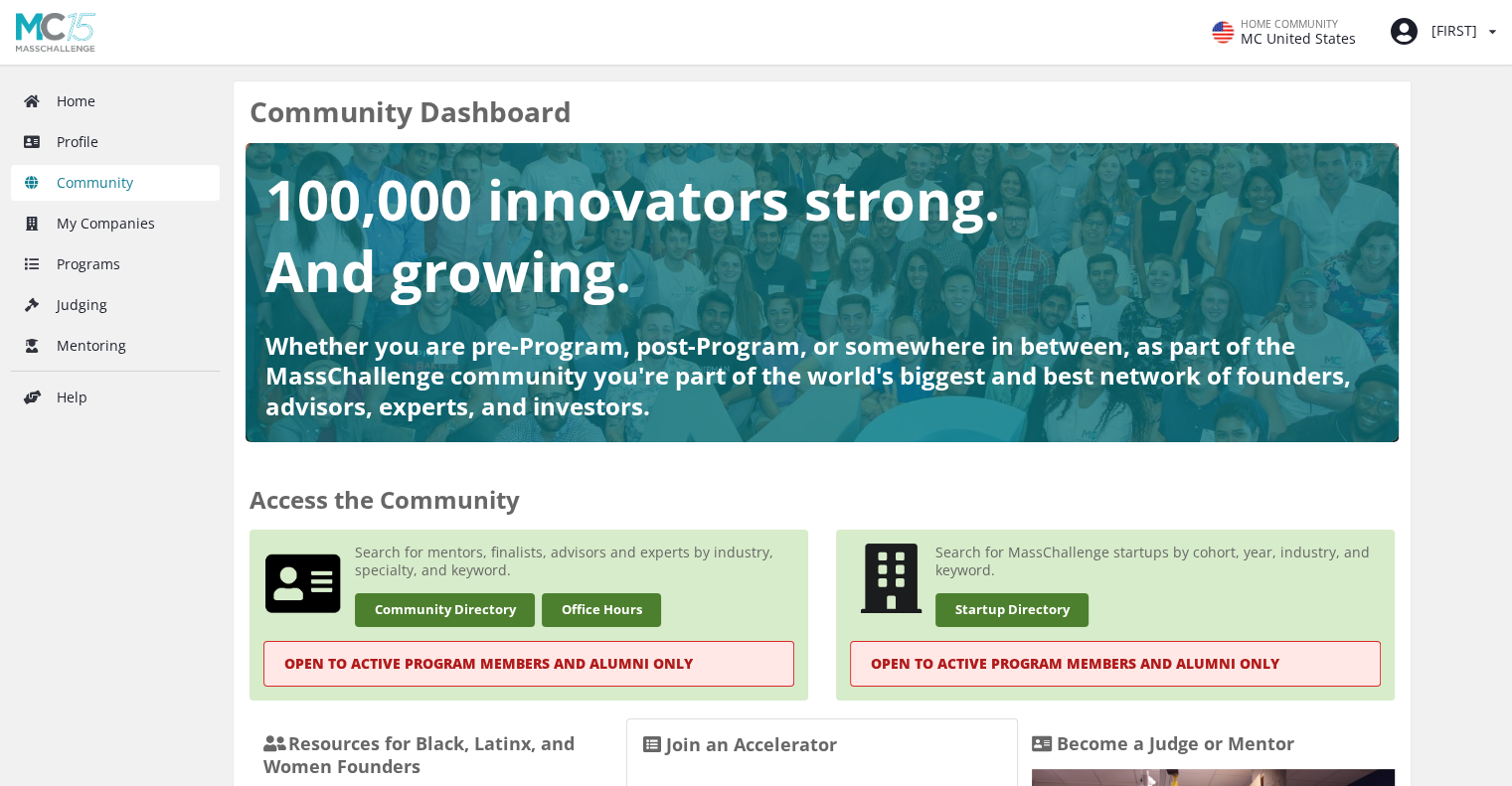 scroll, scrollTop: 0, scrollLeft: 0, axis: both 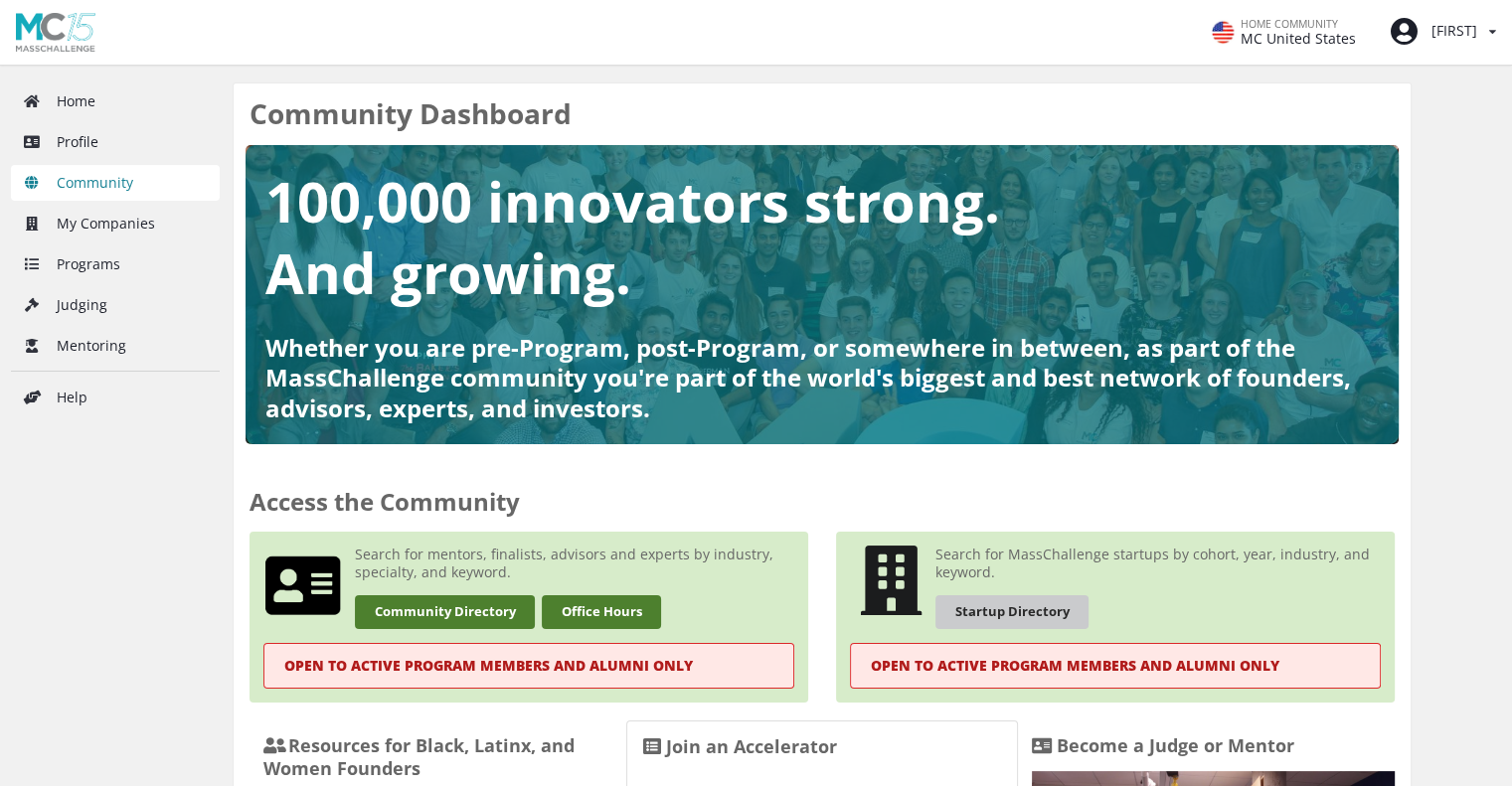 click on "Startup Directory" at bounding box center (1012, 611) 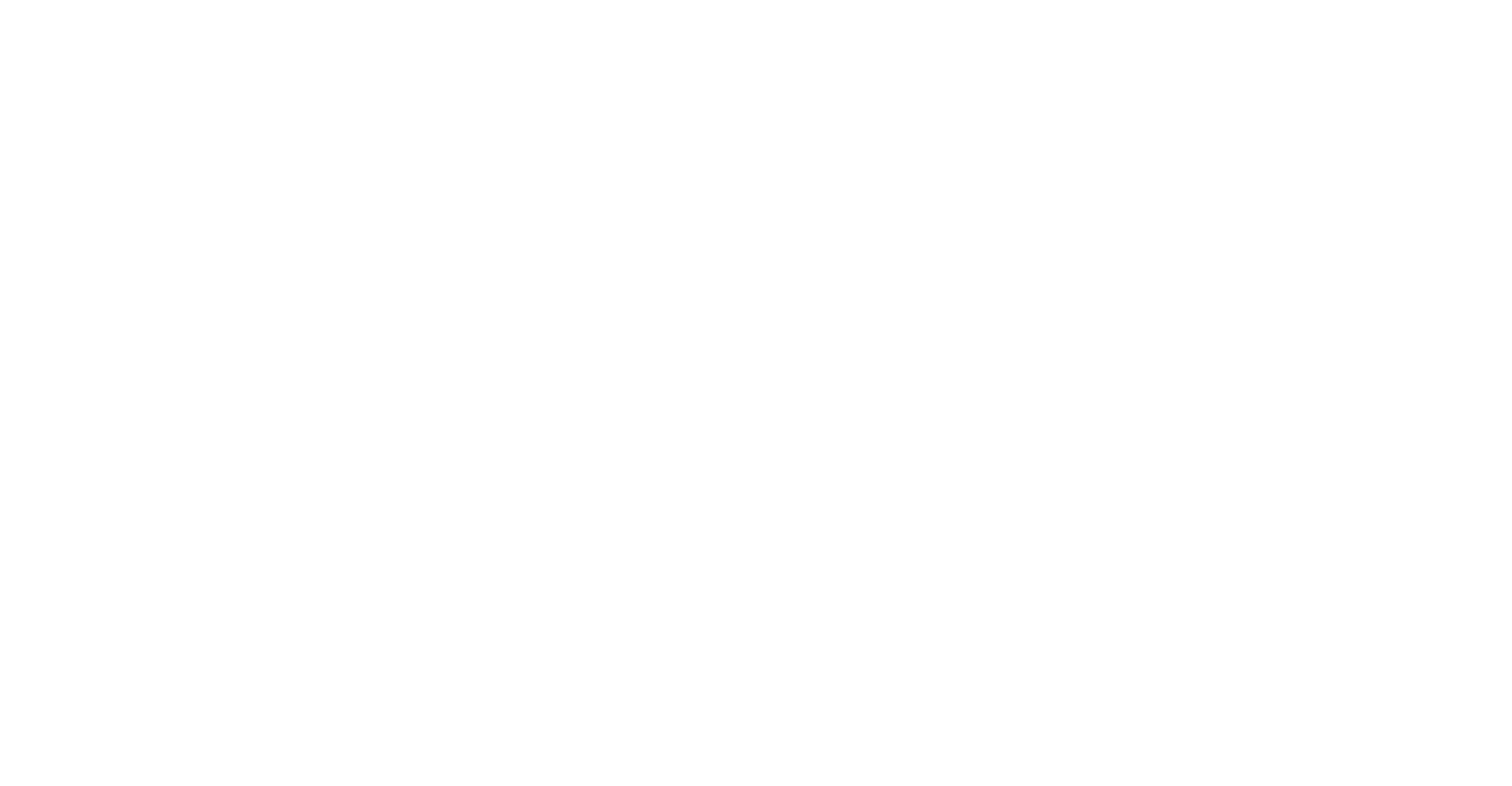 scroll, scrollTop: 0, scrollLeft: 0, axis: both 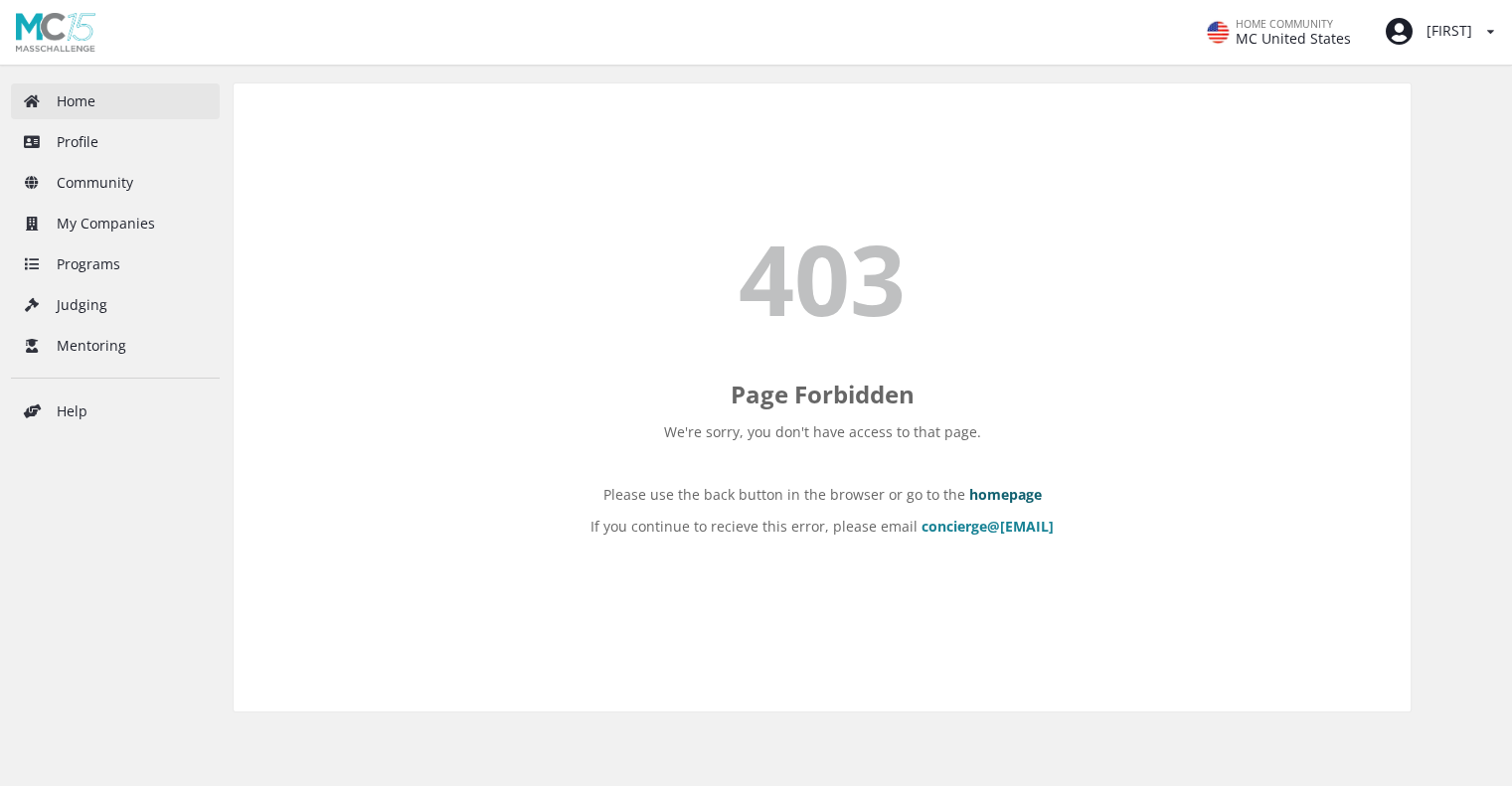 click on "Home" at bounding box center [115, 101] 